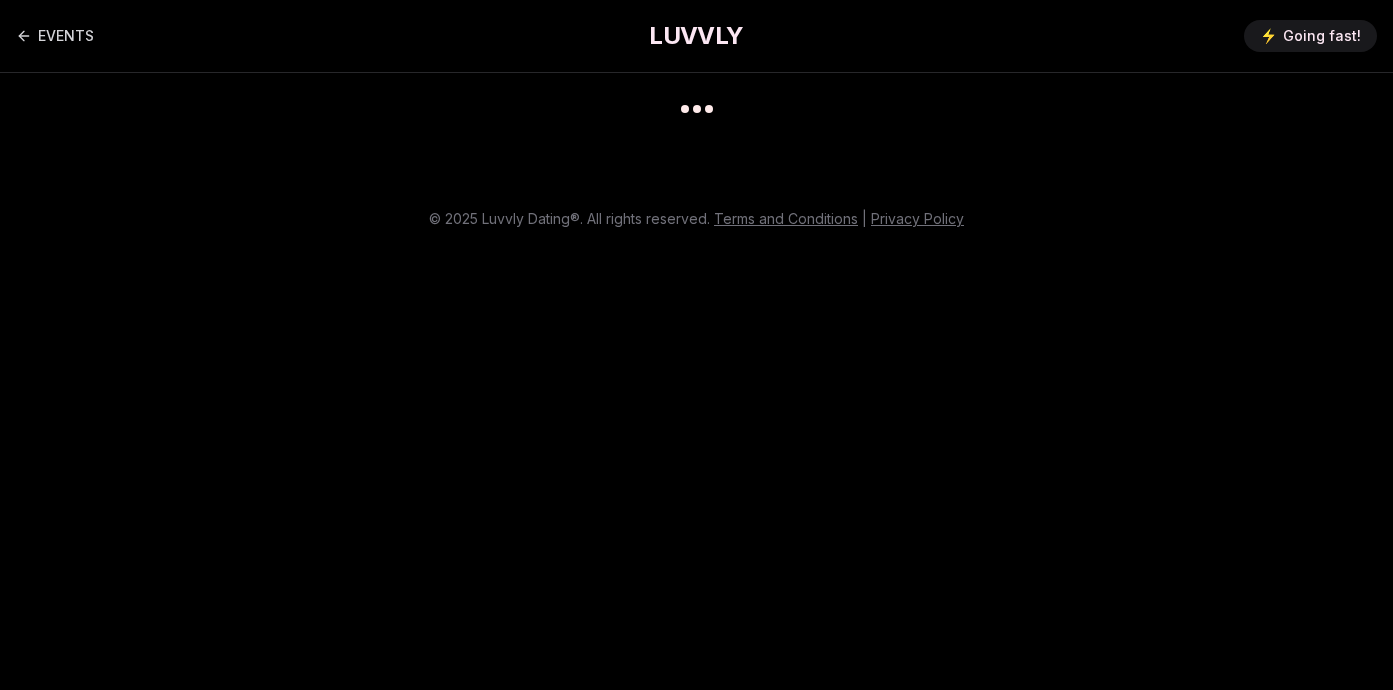 scroll, scrollTop: 0, scrollLeft: 0, axis: both 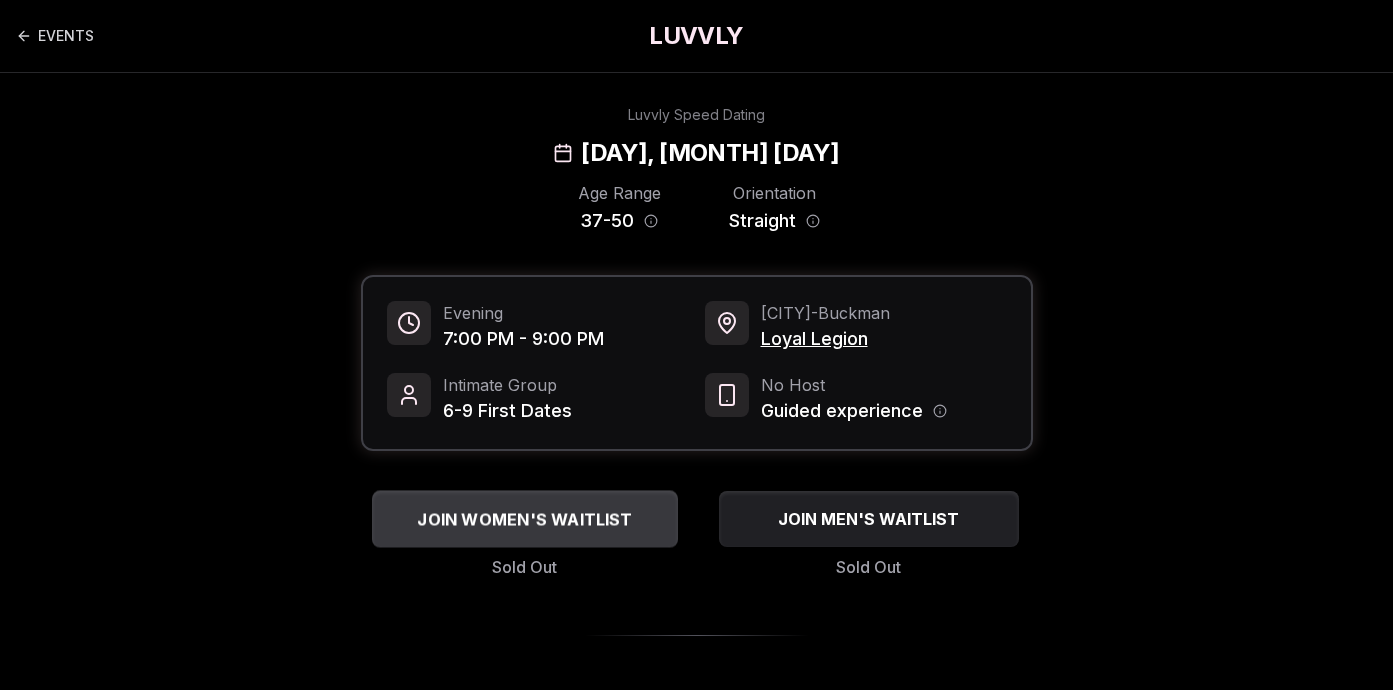 click on "JOIN WOMEN'S WAITLIST" at bounding box center [524, 519] 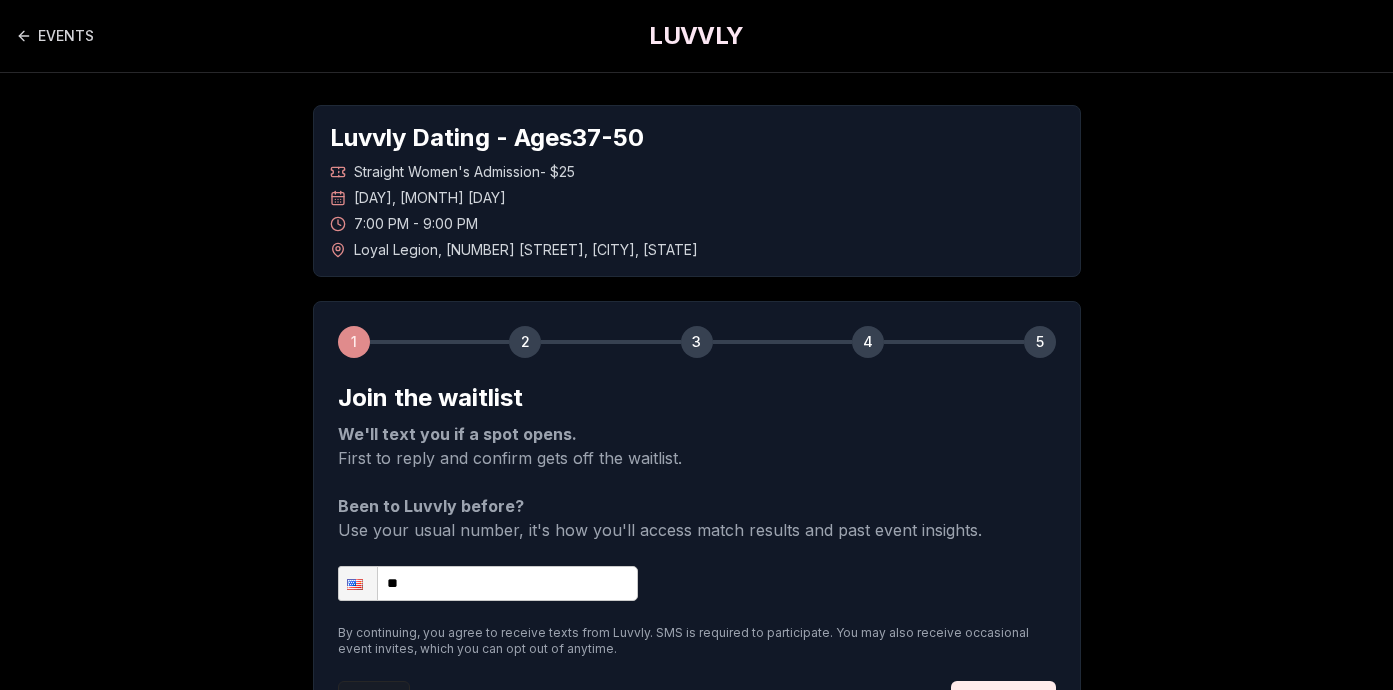 click on "**" at bounding box center [488, 583] 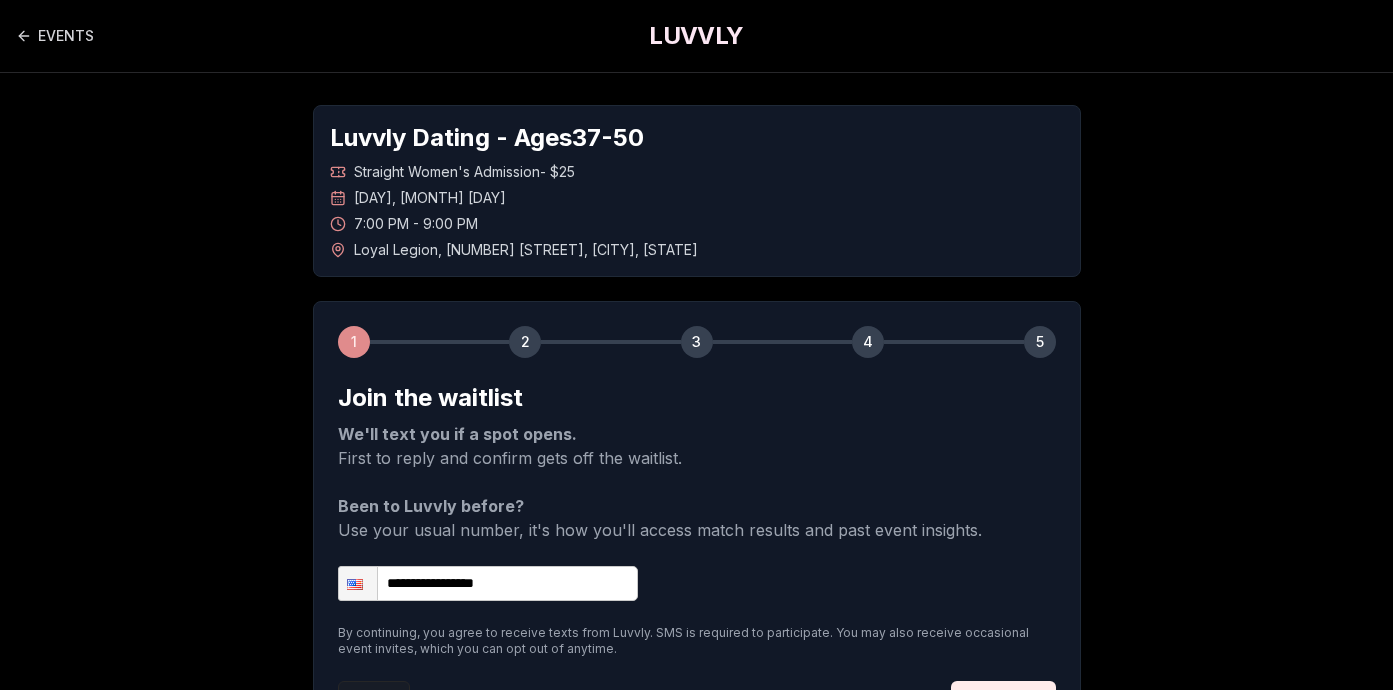 scroll, scrollTop: 184, scrollLeft: 0, axis: vertical 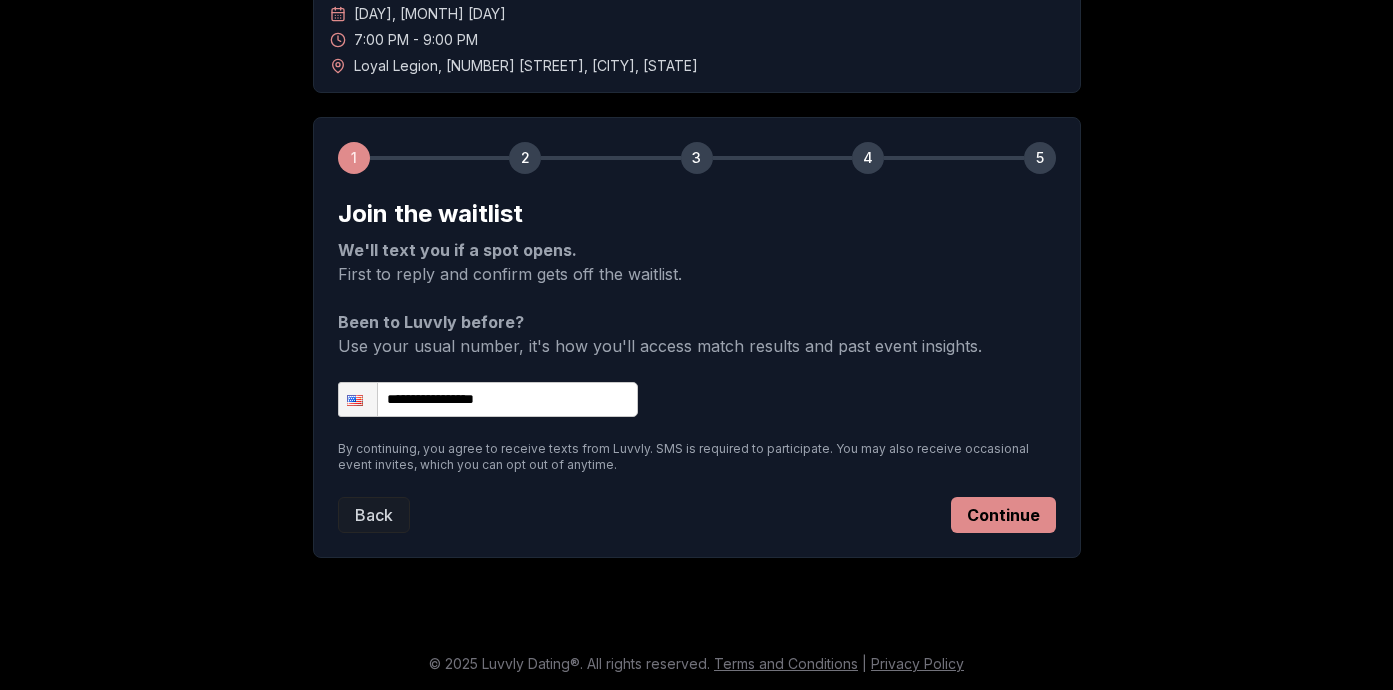 type on "**********" 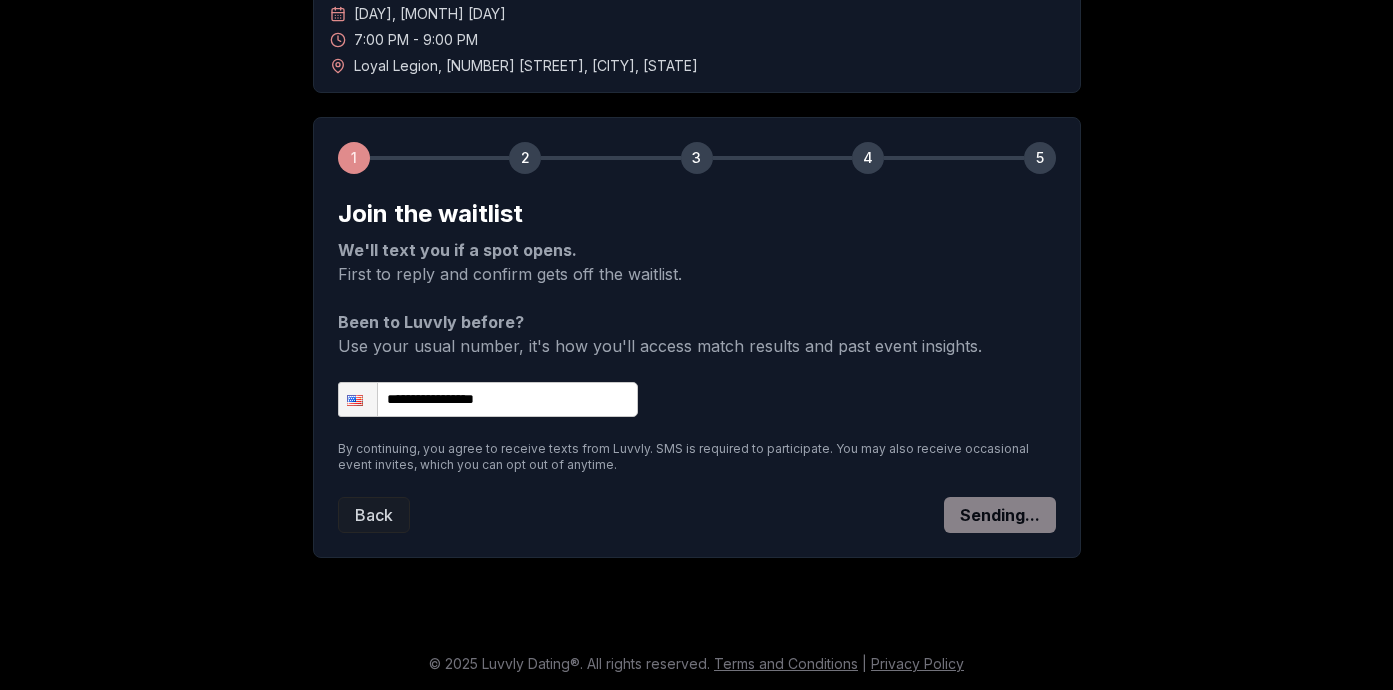 scroll, scrollTop: 121, scrollLeft: 0, axis: vertical 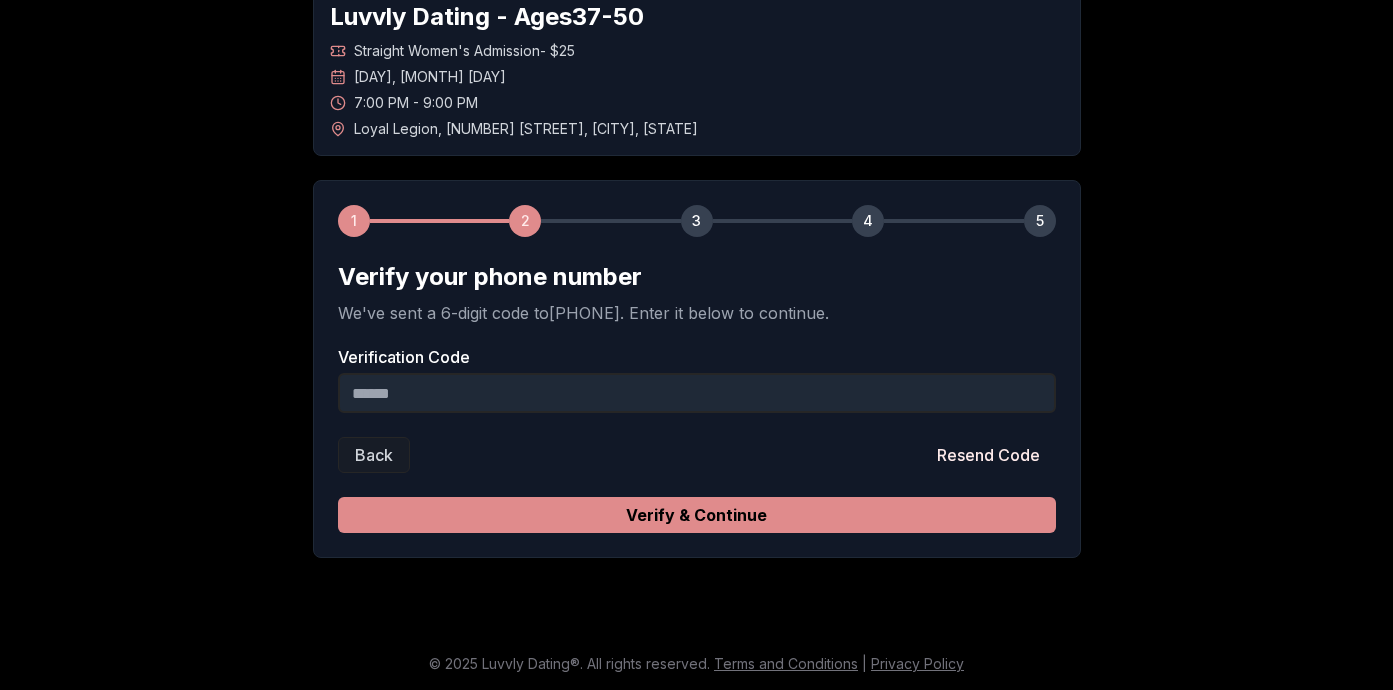 drag, startPoint x: 842, startPoint y: 509, endPoint x: 792, endPoint y: 525, distance: 52.49762 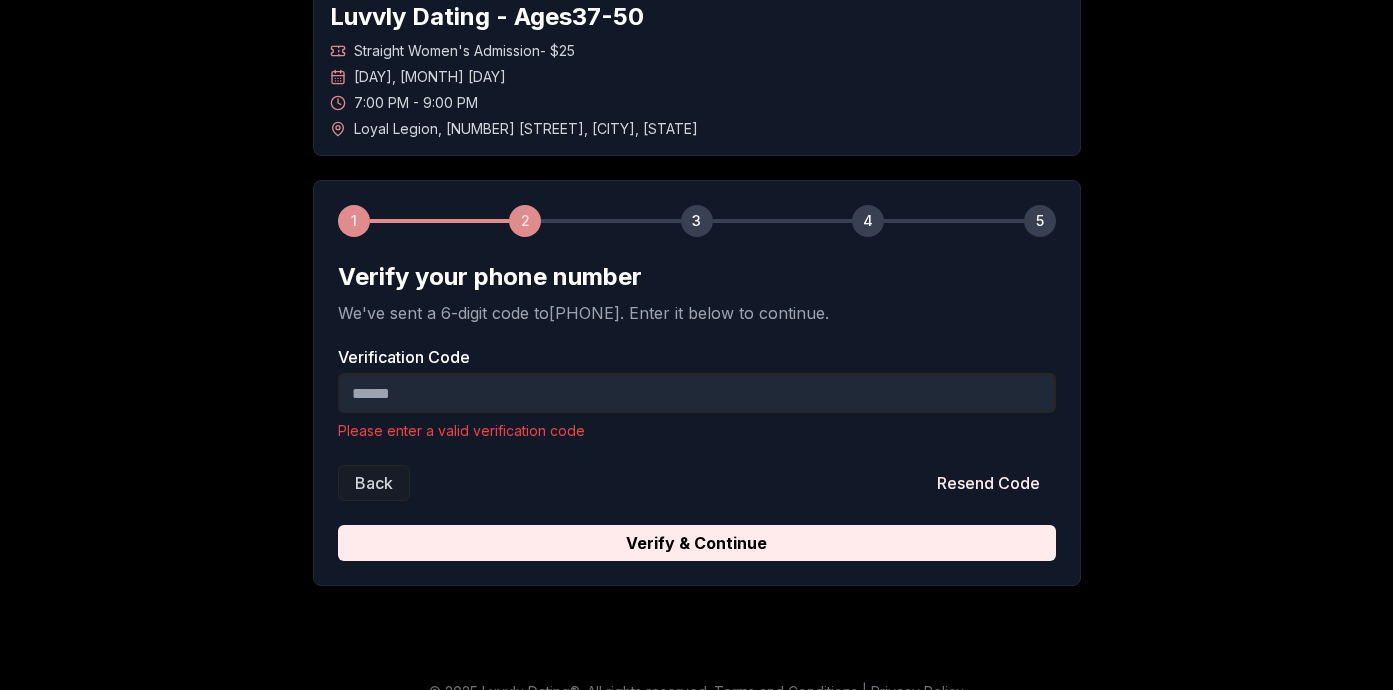 click on "Verification Code" at bounding box center [697, 393] 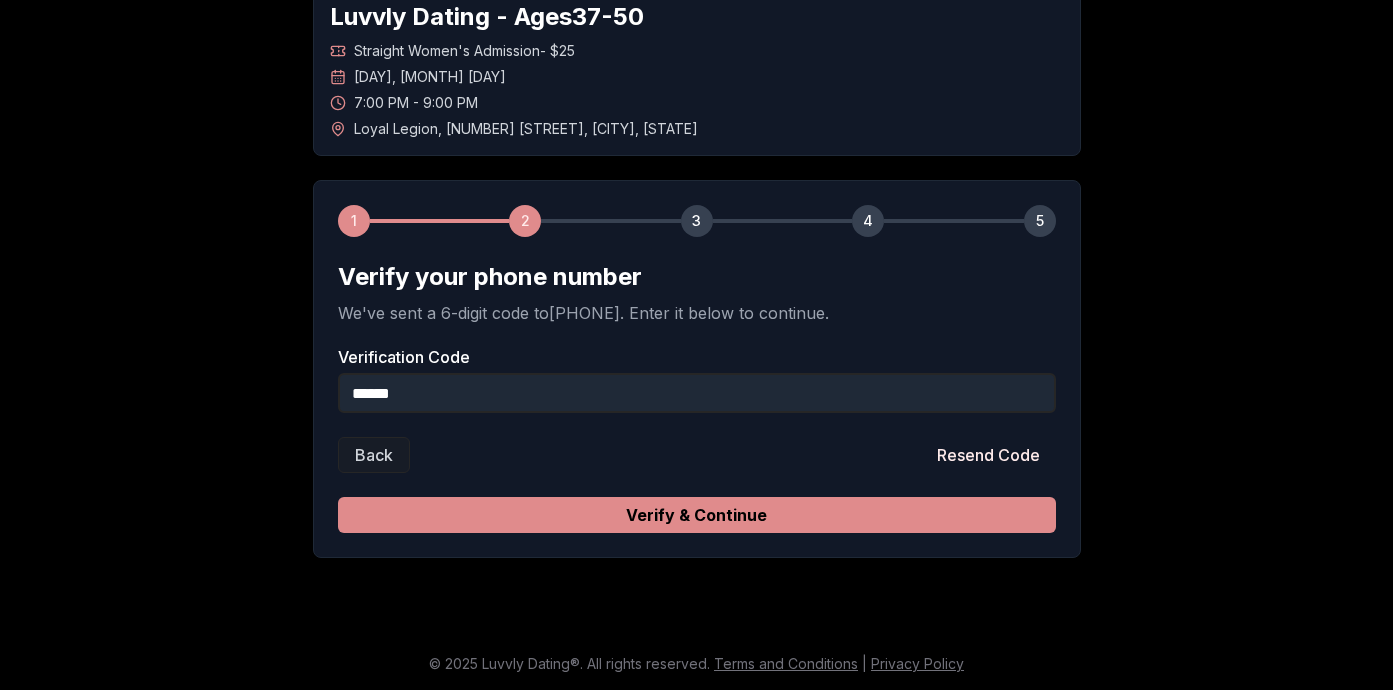 type on "******" 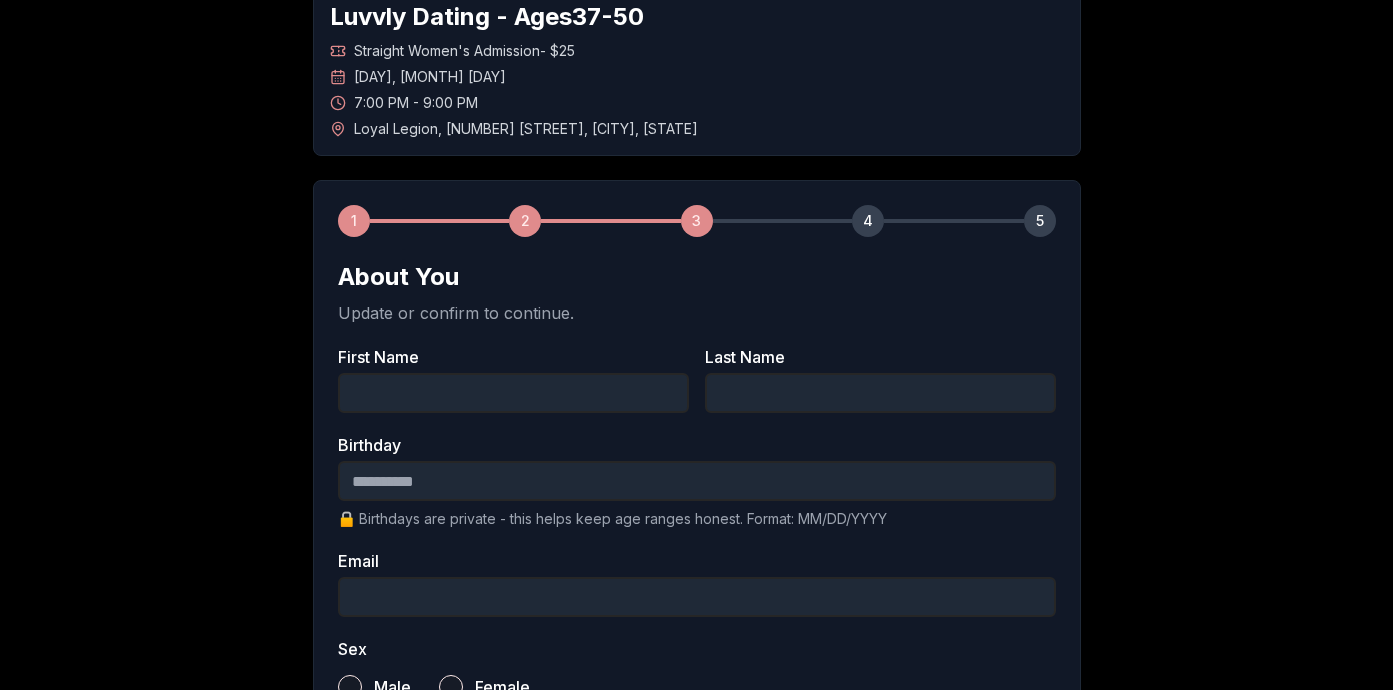 click on "First Name" at bounding box center (513, 393) 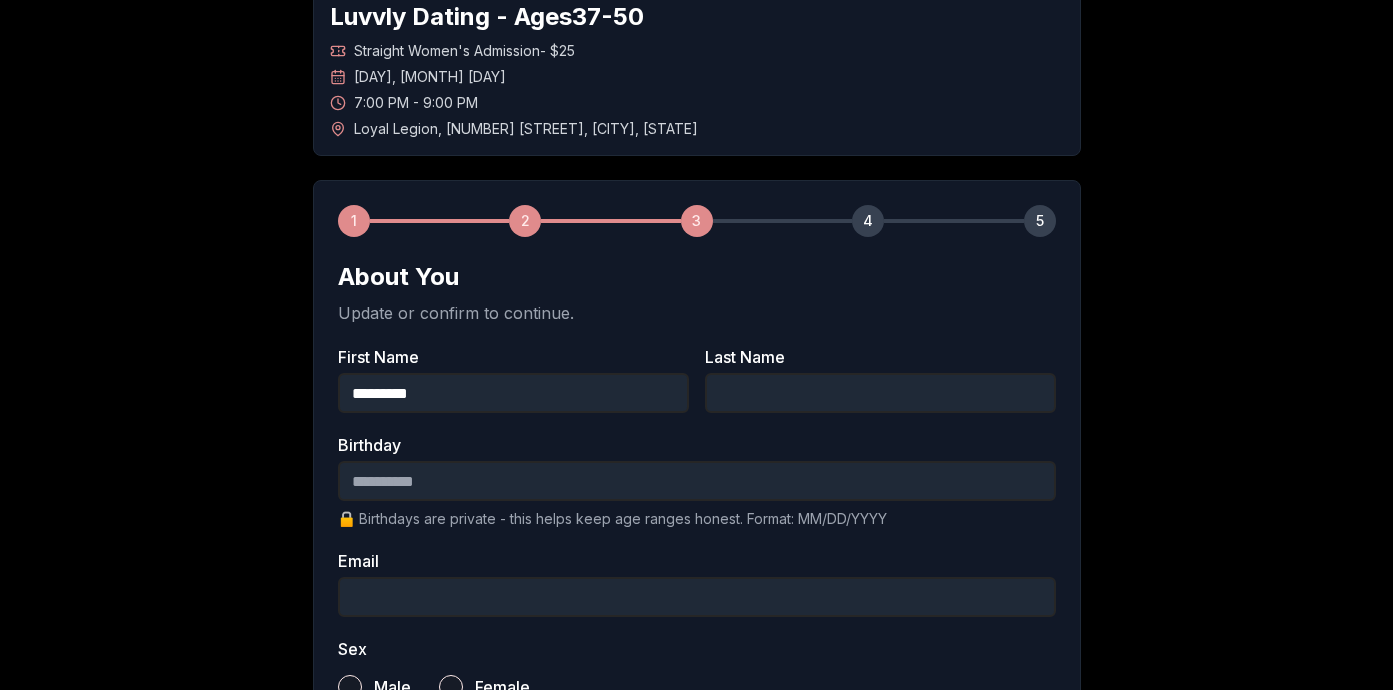 type on "*********" 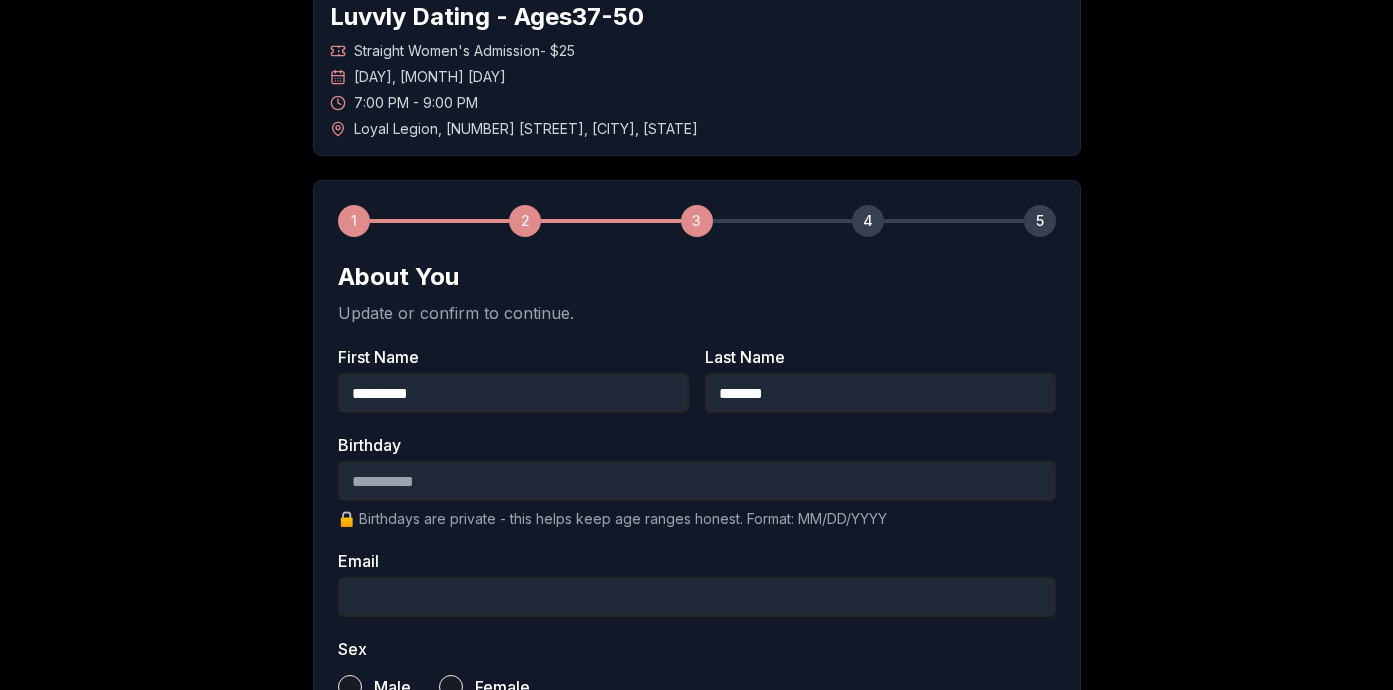 type on "*******" 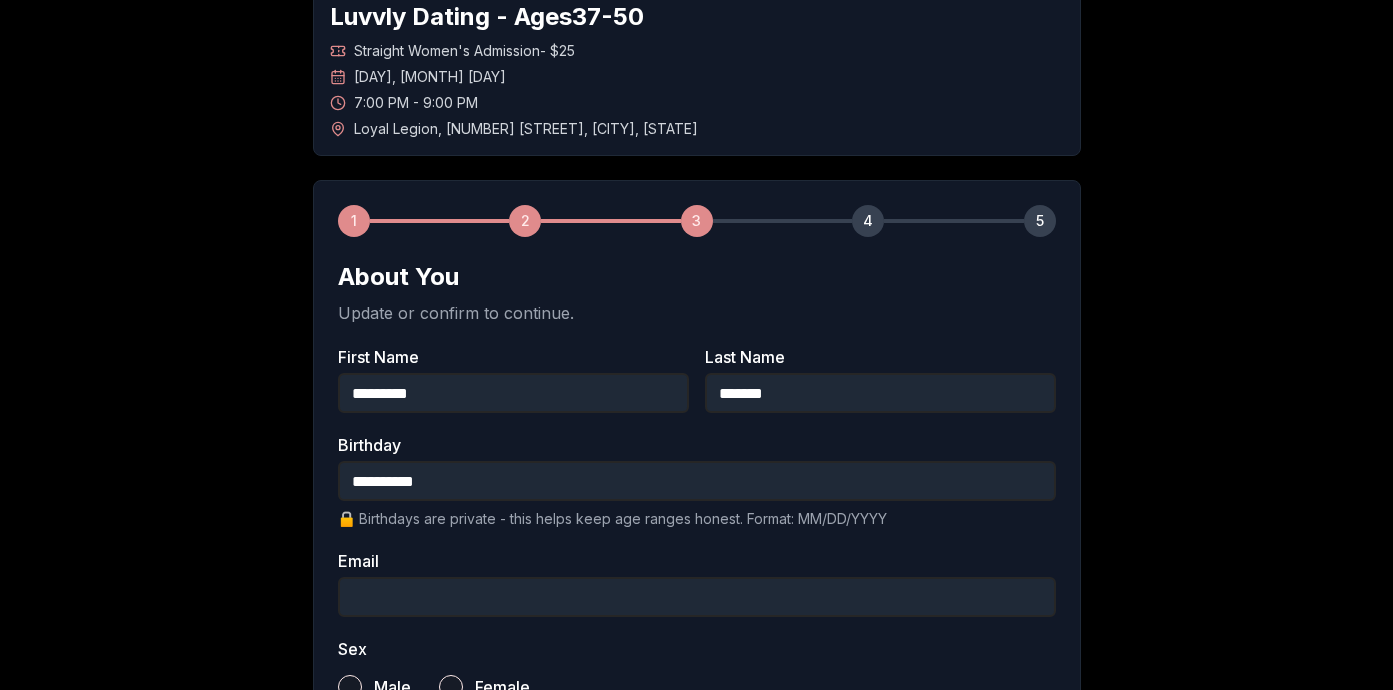 scroll, scrollTop: 183, scrollLeft: 0, axis: vertical 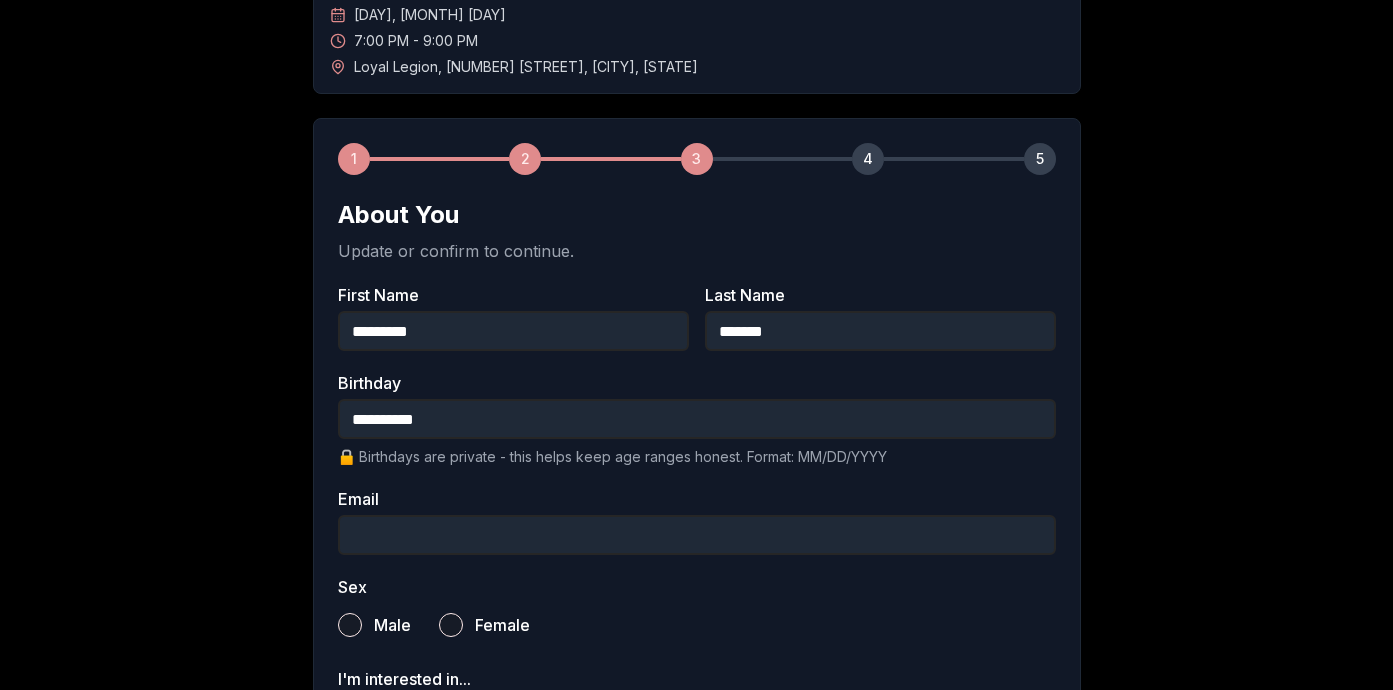 type on "**********" 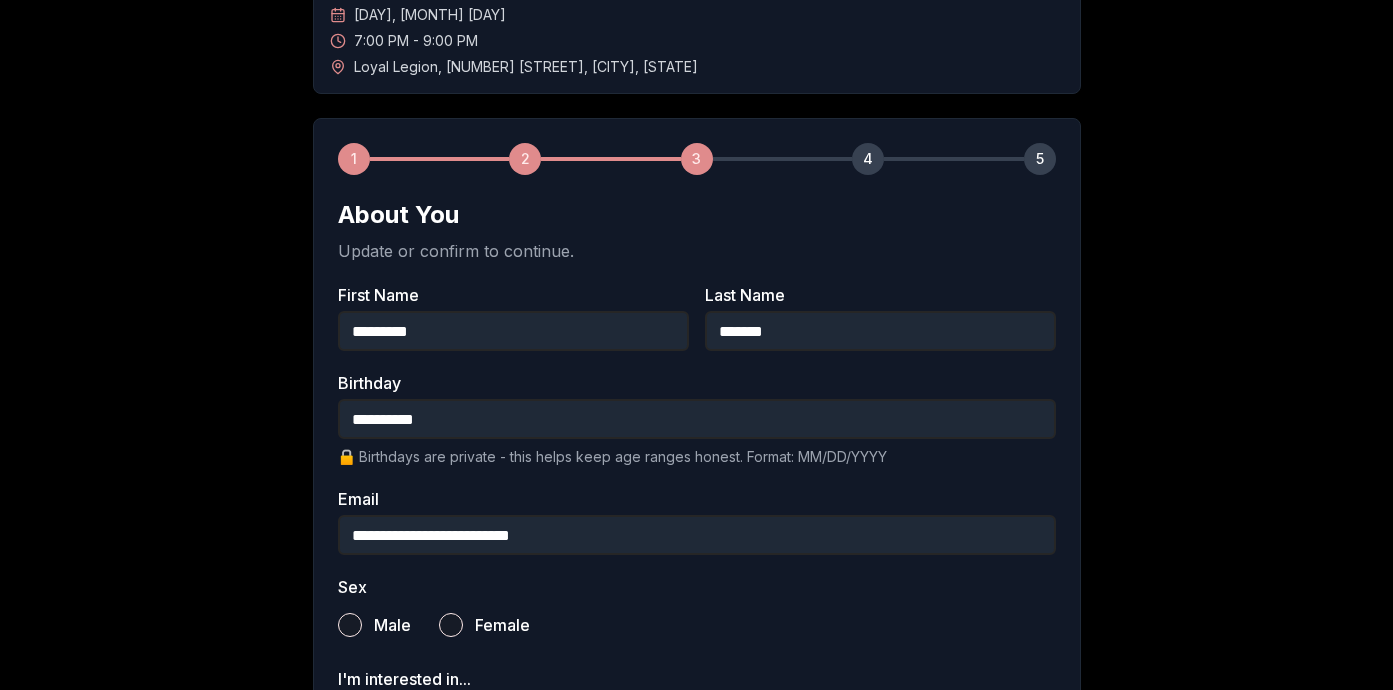 type on "**********" 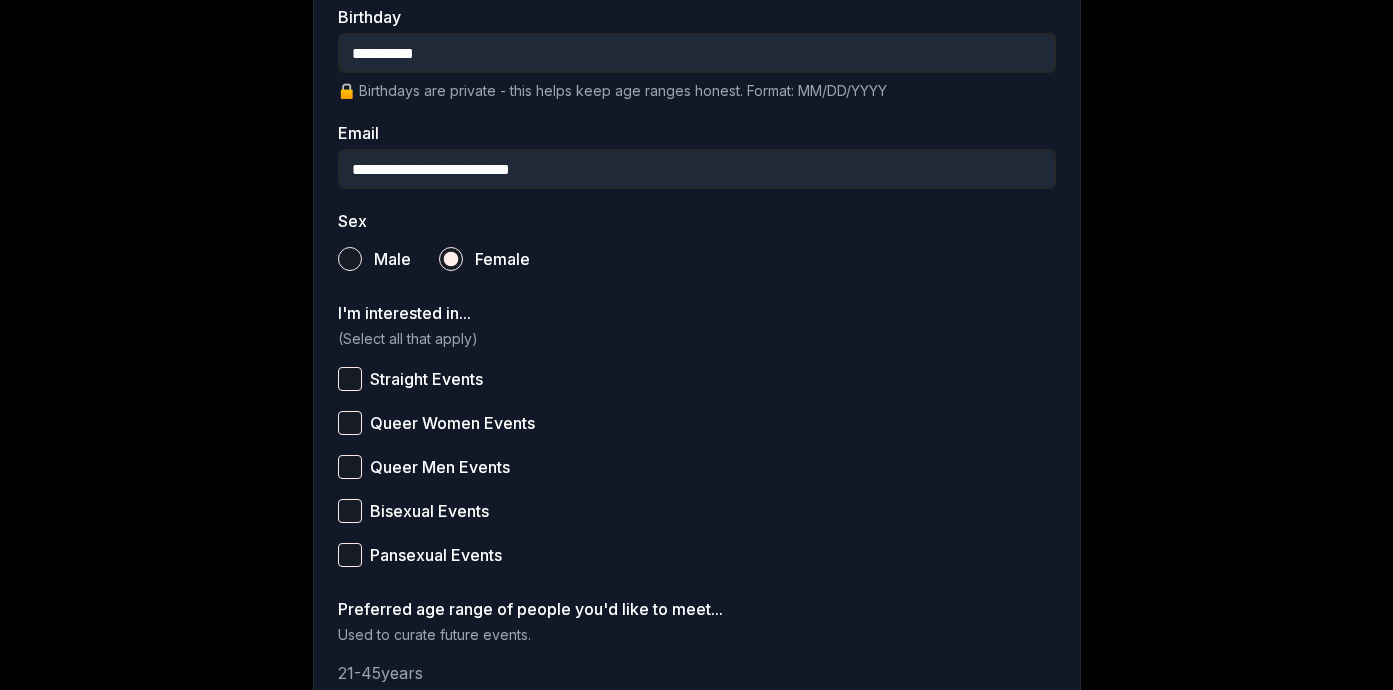 scroll, scrollTop: 562, scrollLeft: 0, axis: vertical 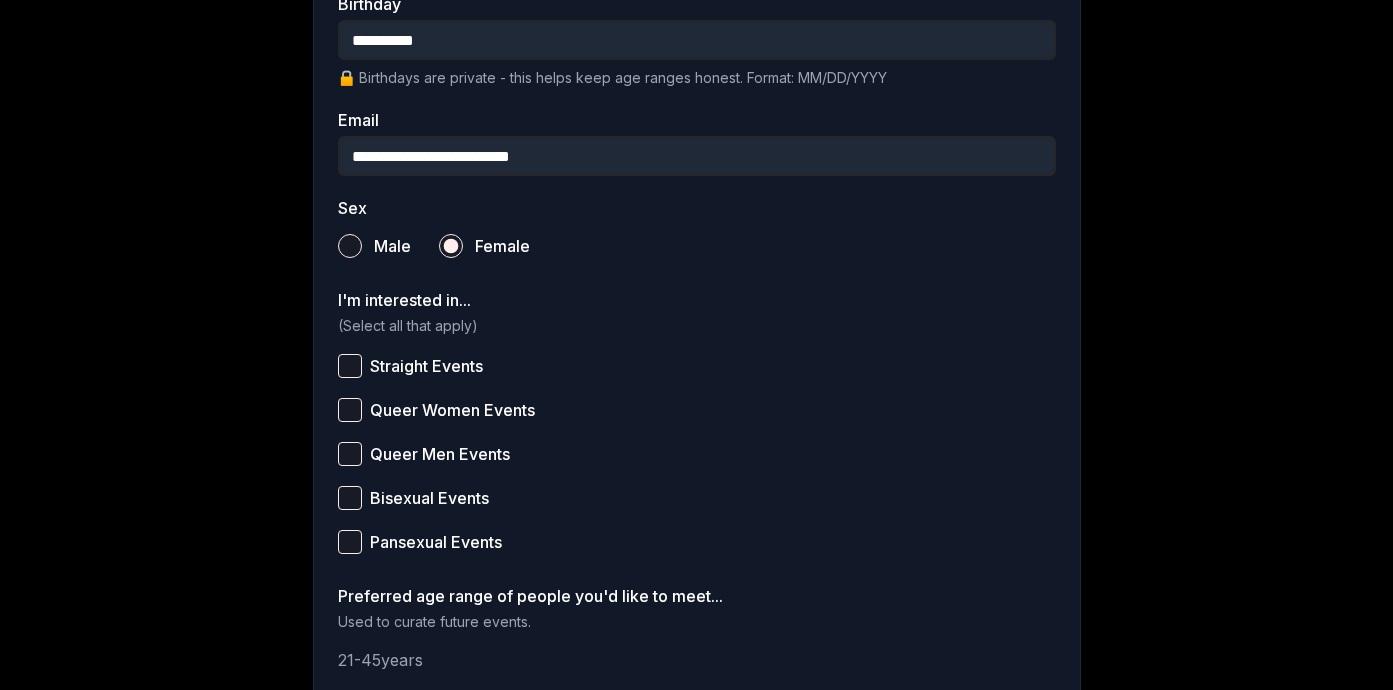 click on "Straight Events" at bounding box center [350, 366] 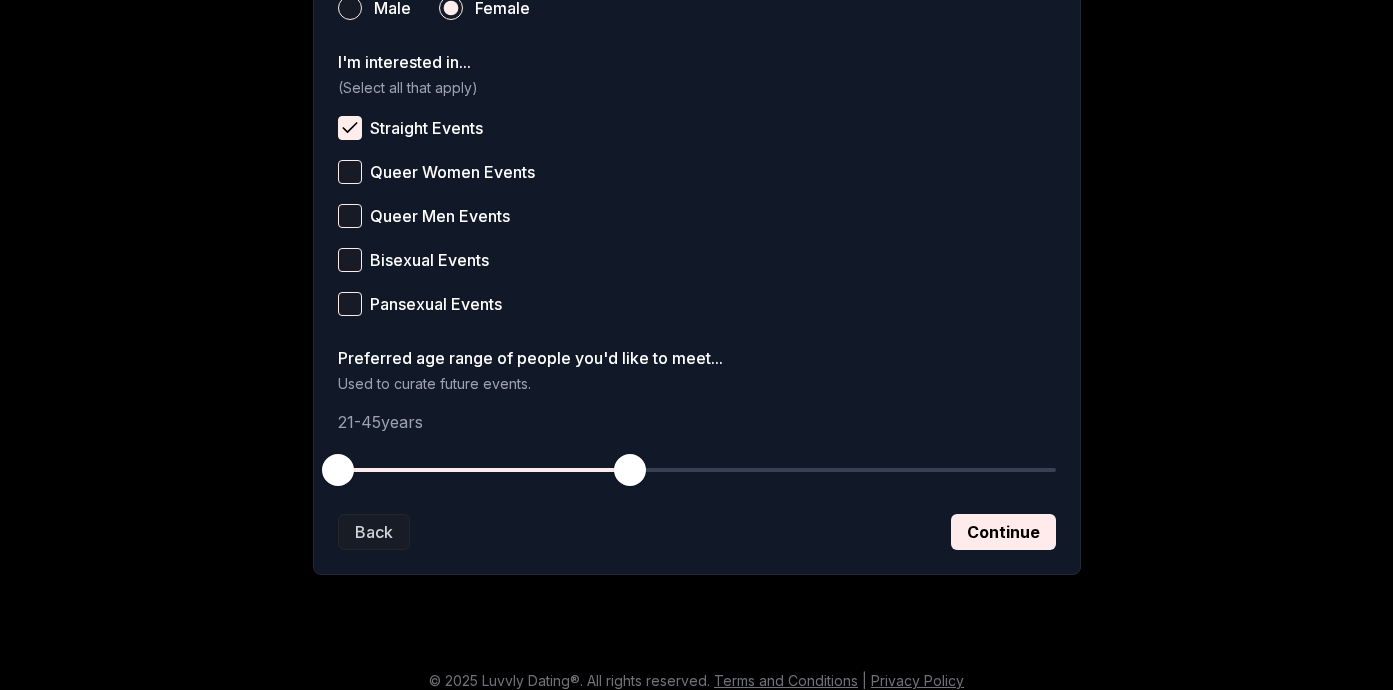 scroll, scrollTop: 817, scrollLeft: 0, axis: vertical 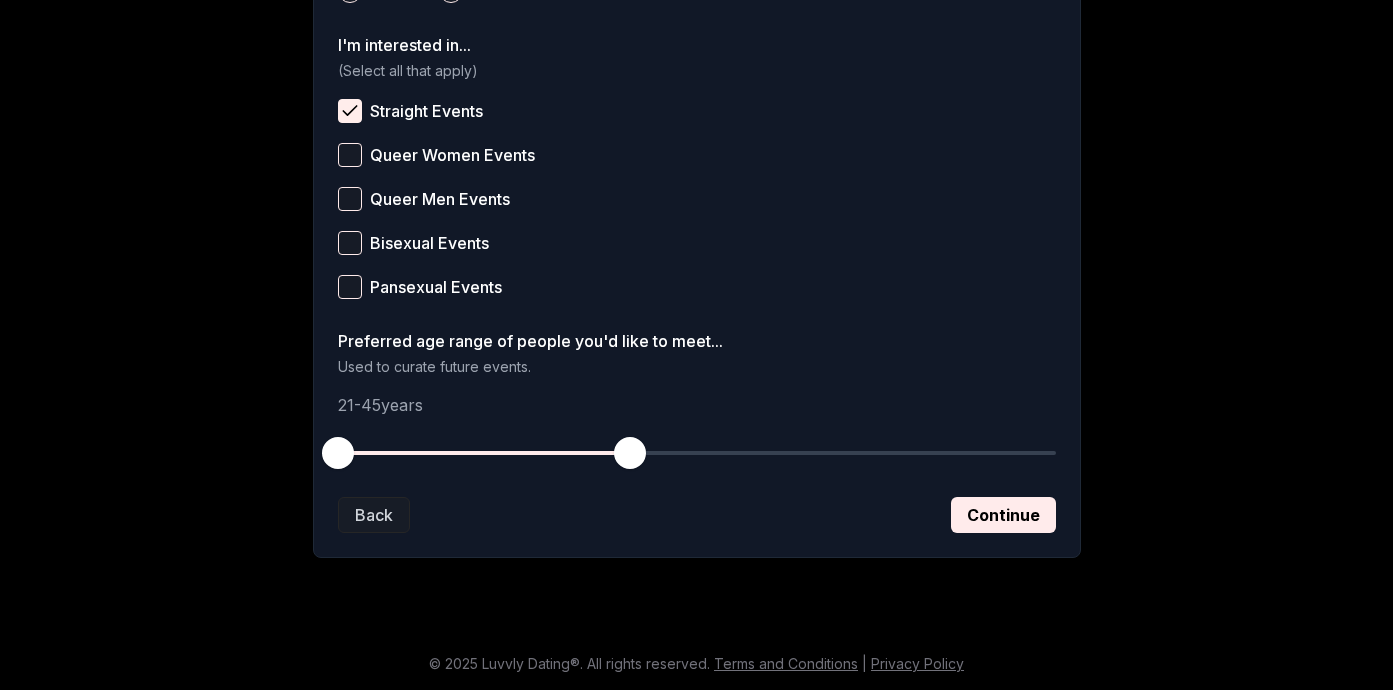 drag, startPoint x: 433, startPoint y: 451, endPoint x: 656, endPoint y: 462, distance: 223.27113 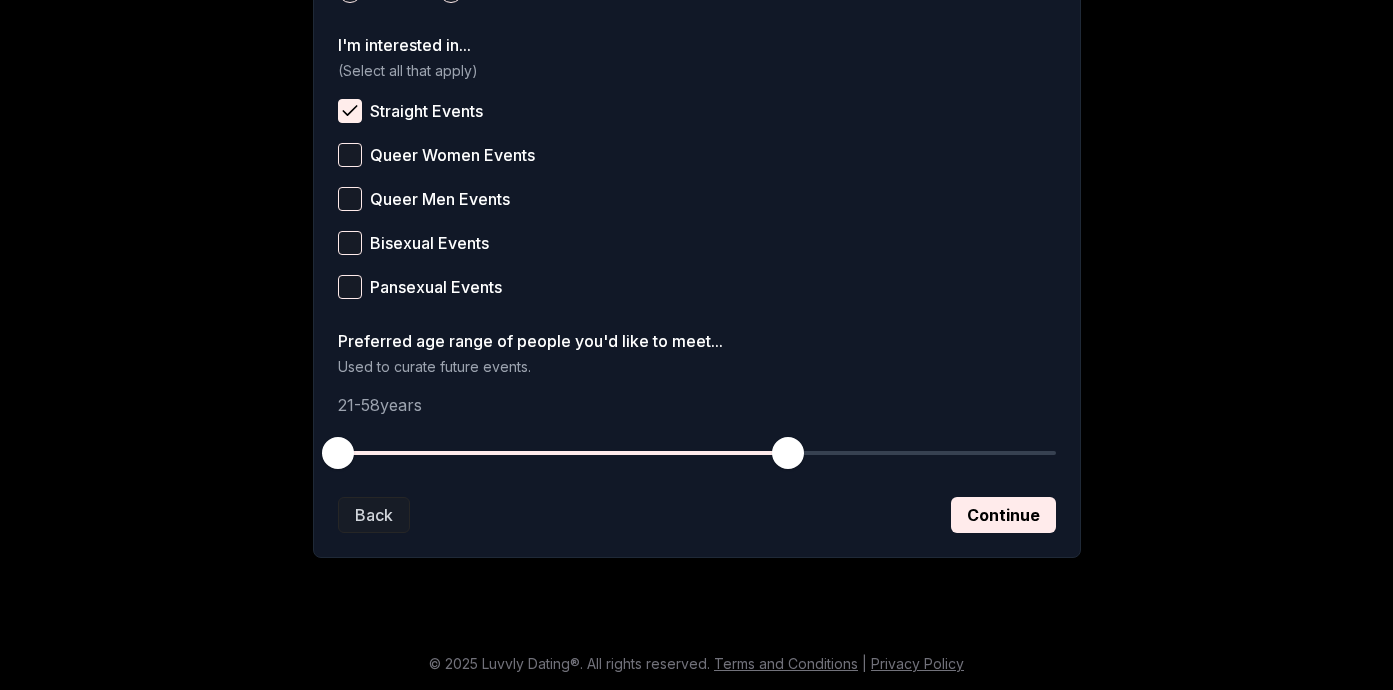 drag, startPoint x: 632, startPoint y: 452, endPoint x: 789, endPoint y: 447, distance: 157.0796 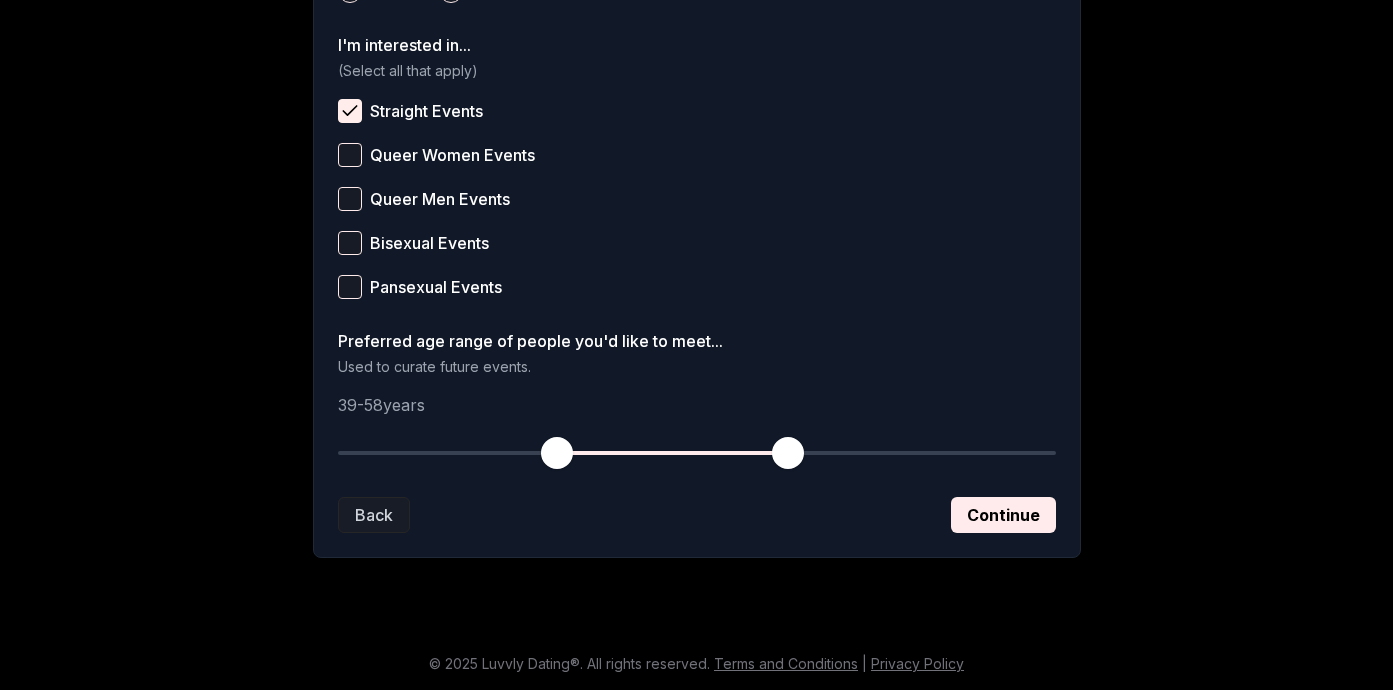 drag, startPoint x: 347, startPoint y: 444, endPoint x: 553, endPoint y: 447, distance: 206.02185 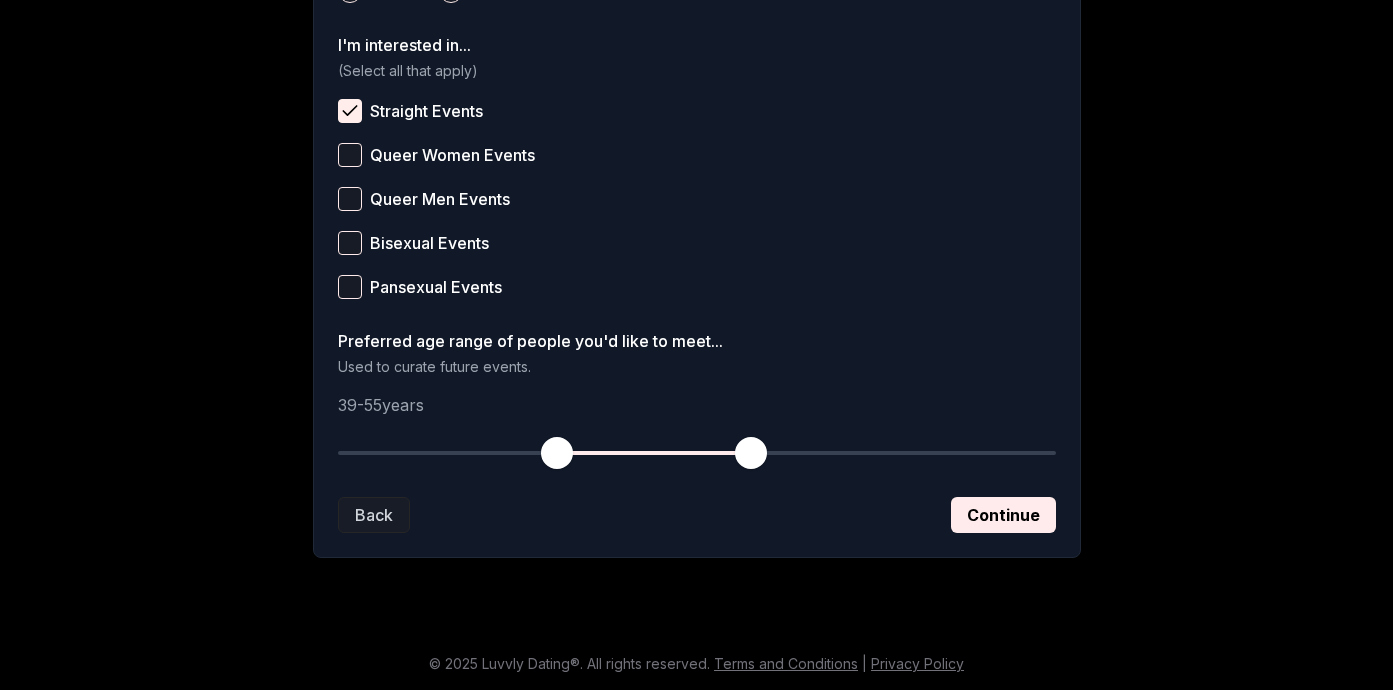 drag, startPoint x: 781, startPoint y: 449, endPoint x: 753, endPoint y: 446, distance: 28.160255 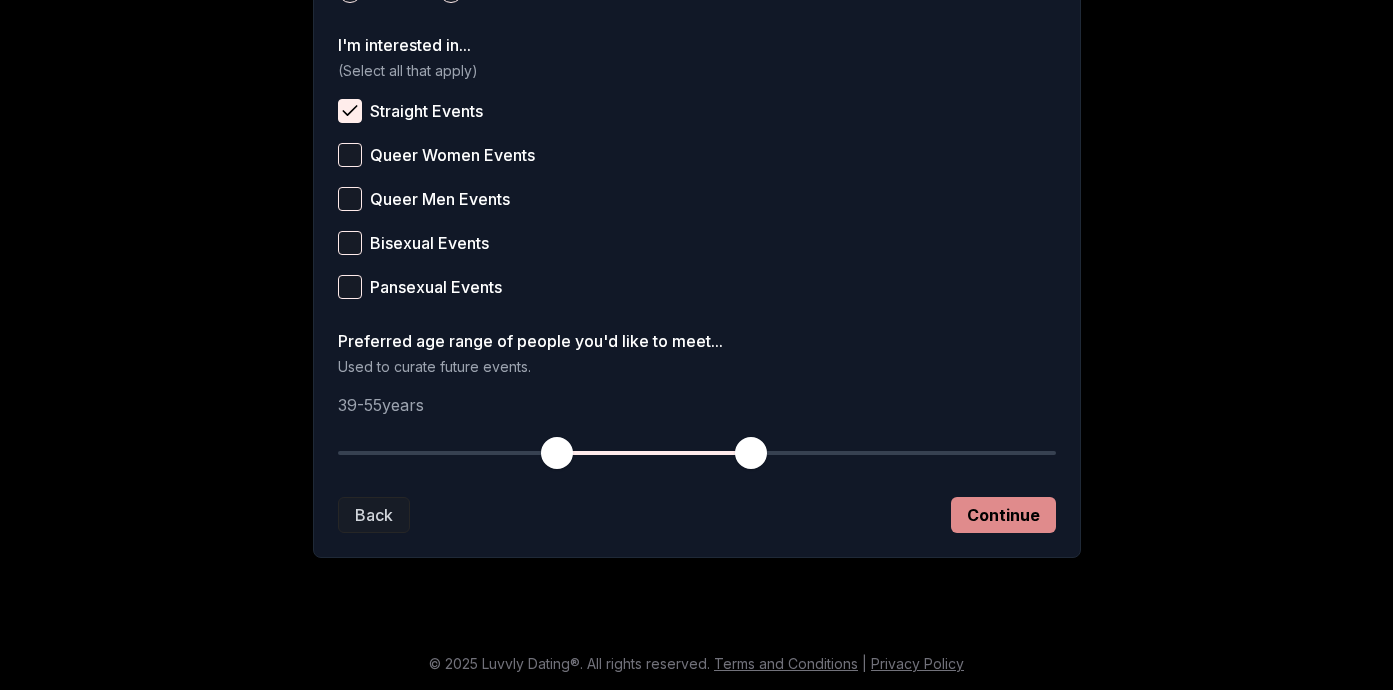 click on "Continue" at bounding box center [1003, 515] 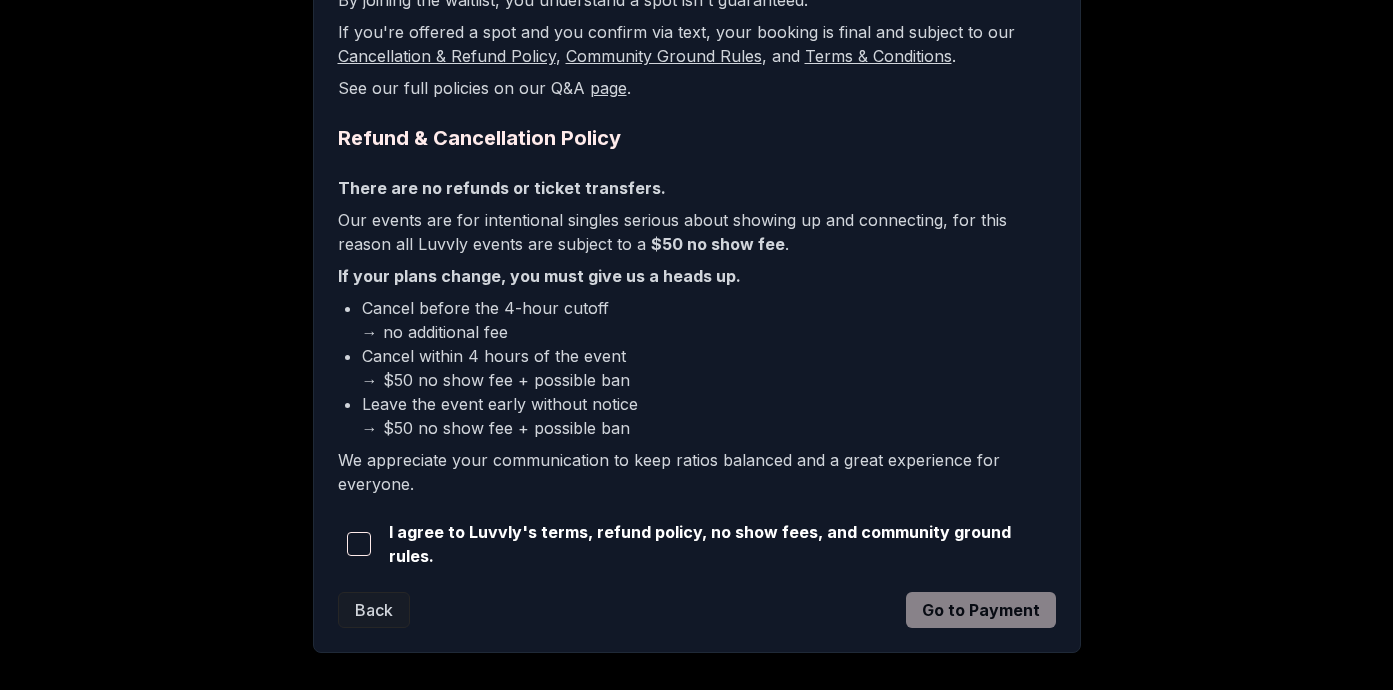 scroll, scrollTop: 436, scrollLeft: 0, axis: vertical 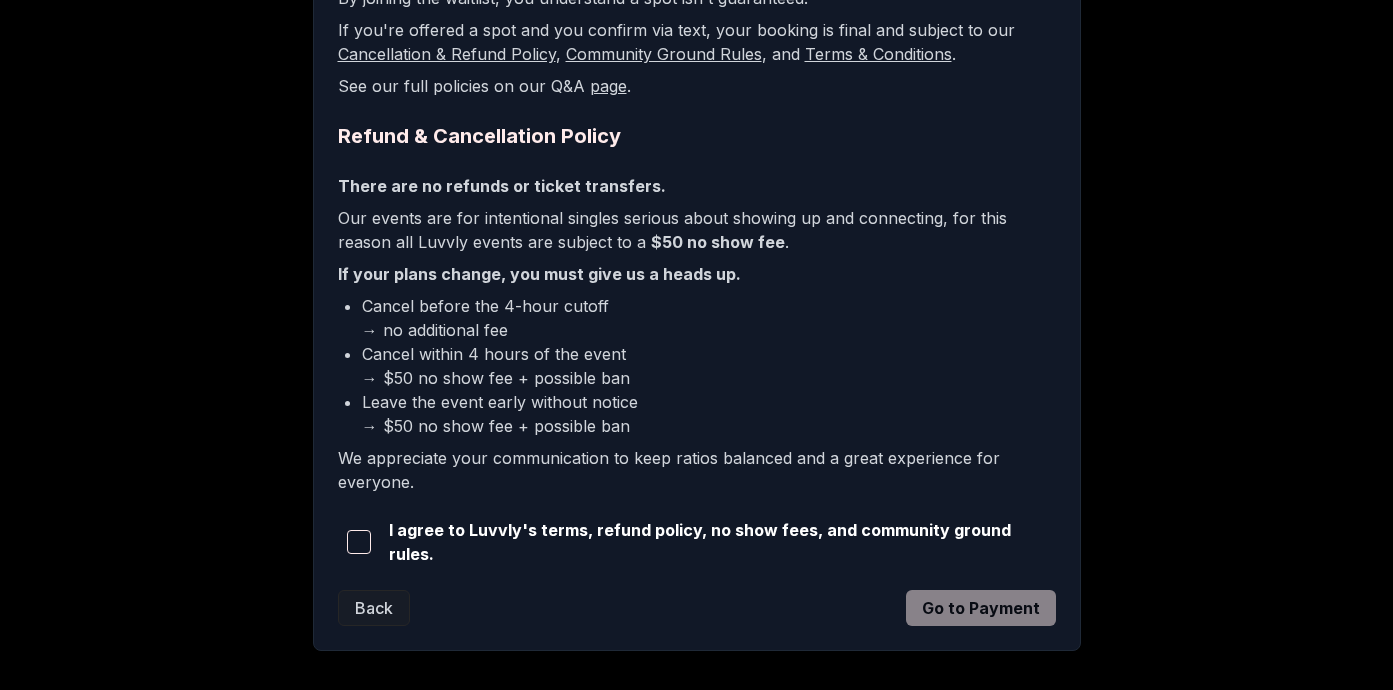 click at bounding box center [359, 542] 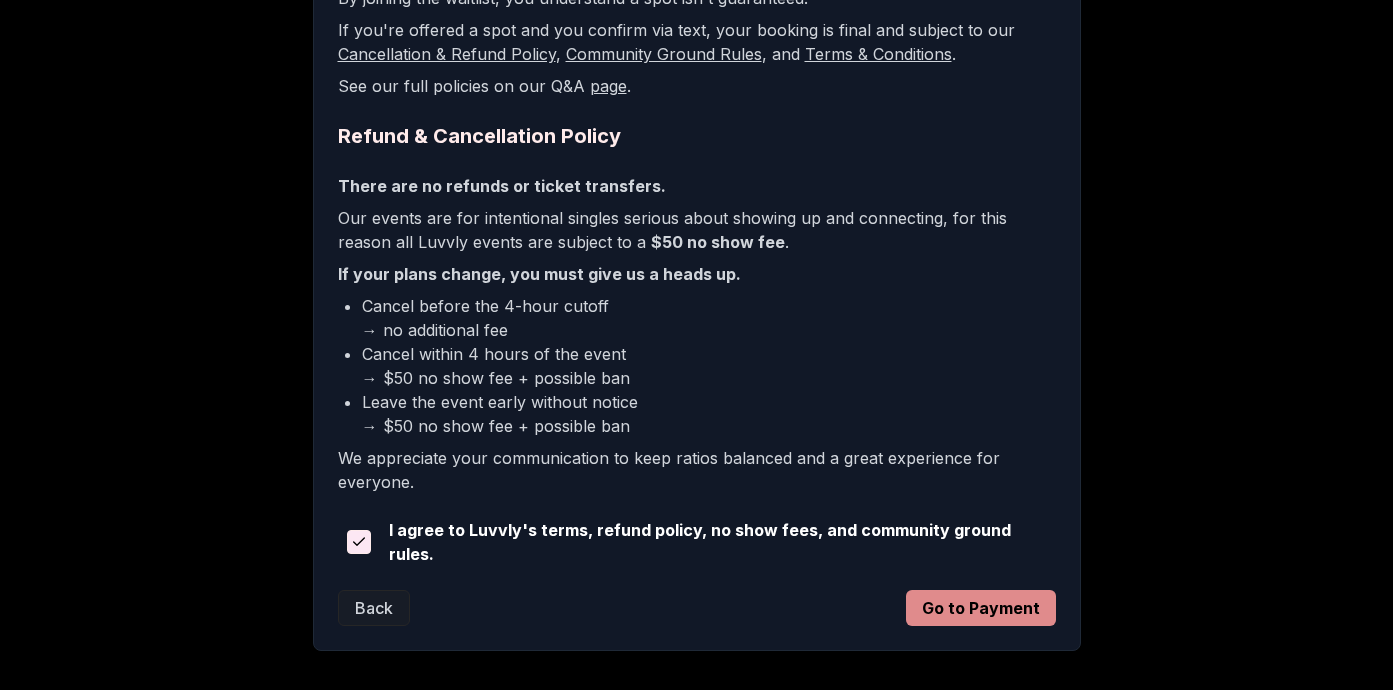 click on "Go to Payment" at bounding box center [981, 608] 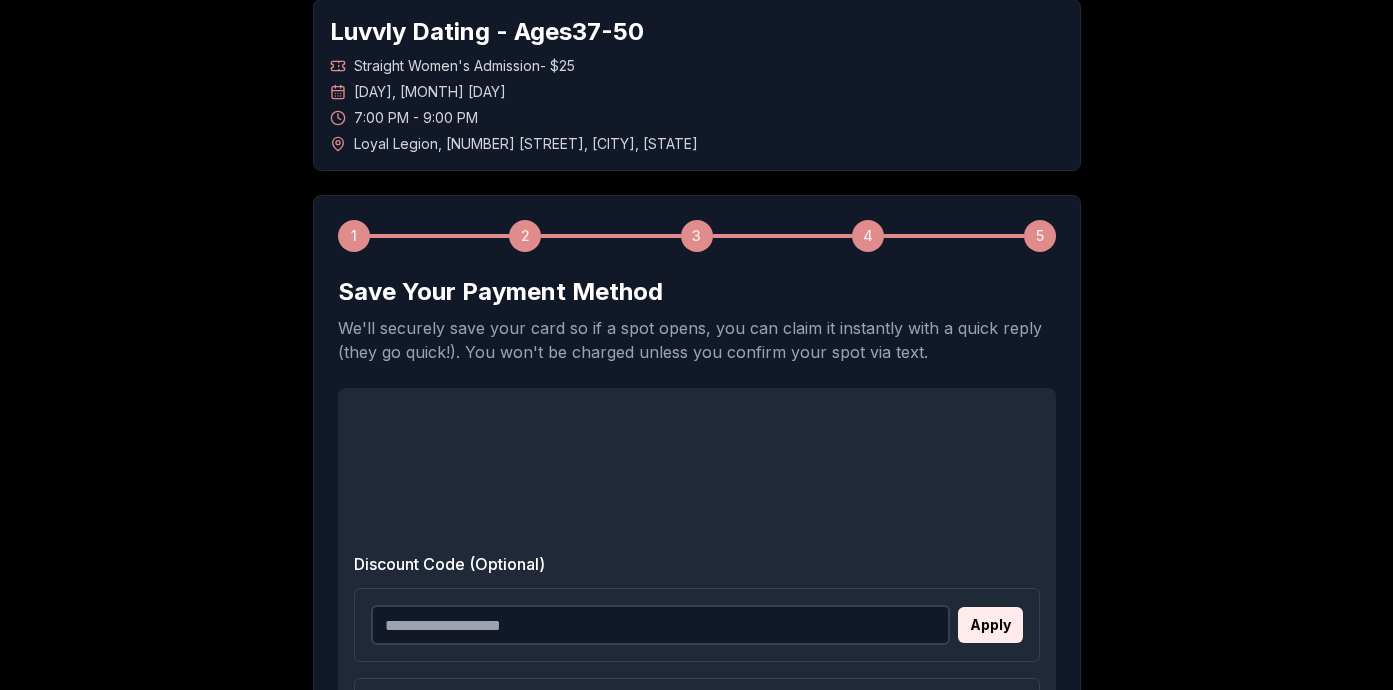 scroll, scrollTop: 0, scrollLeft: 0, axis: both 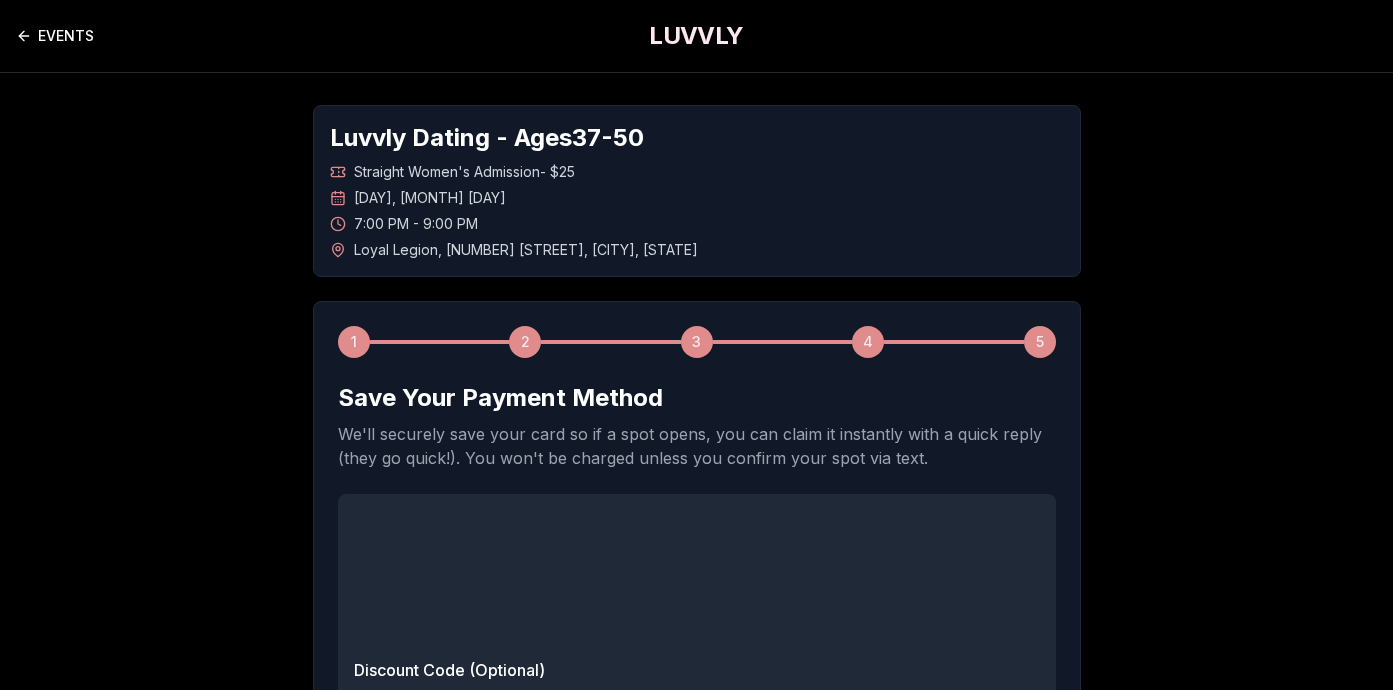 click on "EVENTS" at bounding box center (55, 36) 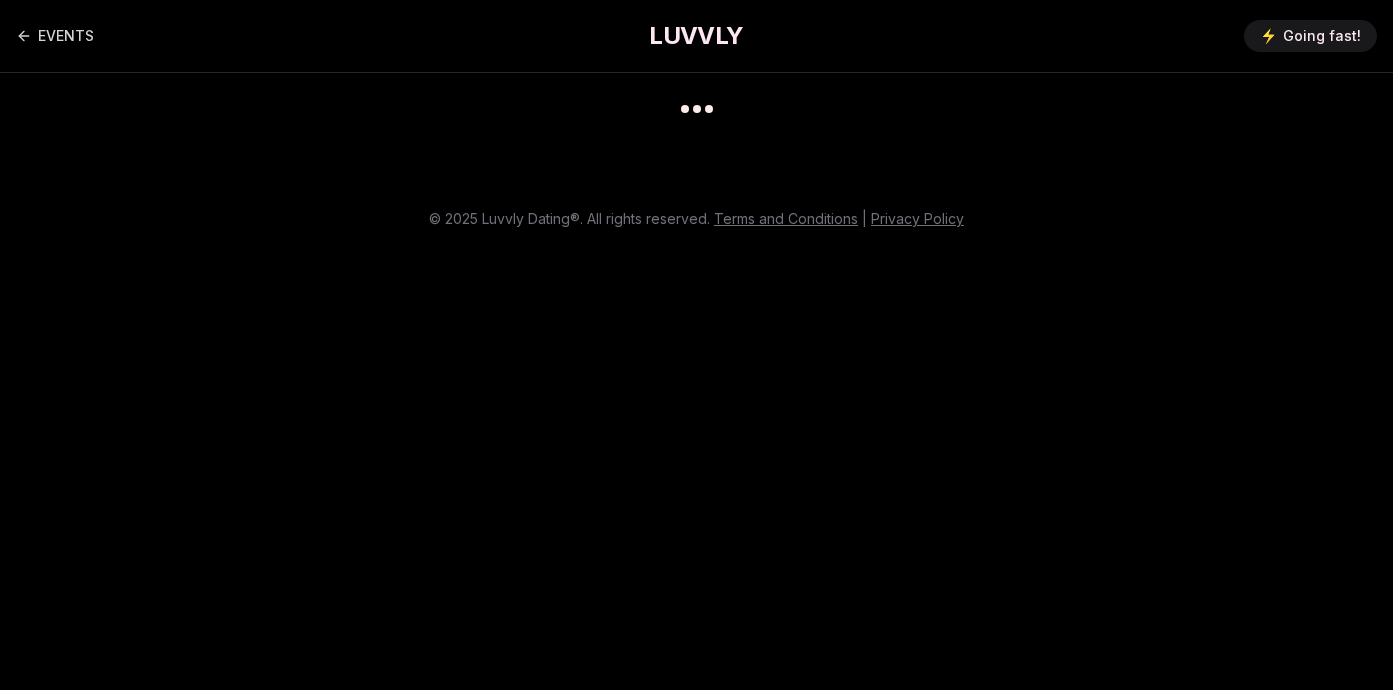 scroll, scrollTop: 0, scrollLeft: 0, axis: both 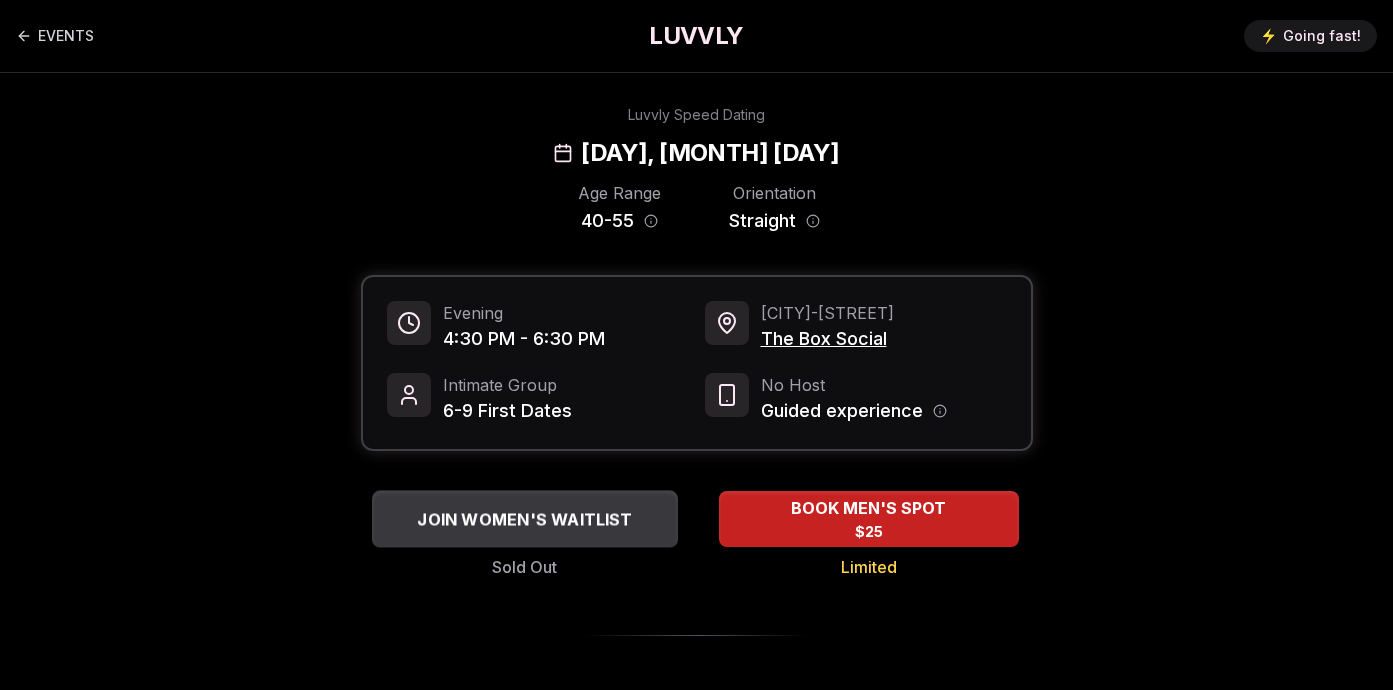 click on "JOIN WOMEN'S WAITLIST" at bounding box center (524, 519) 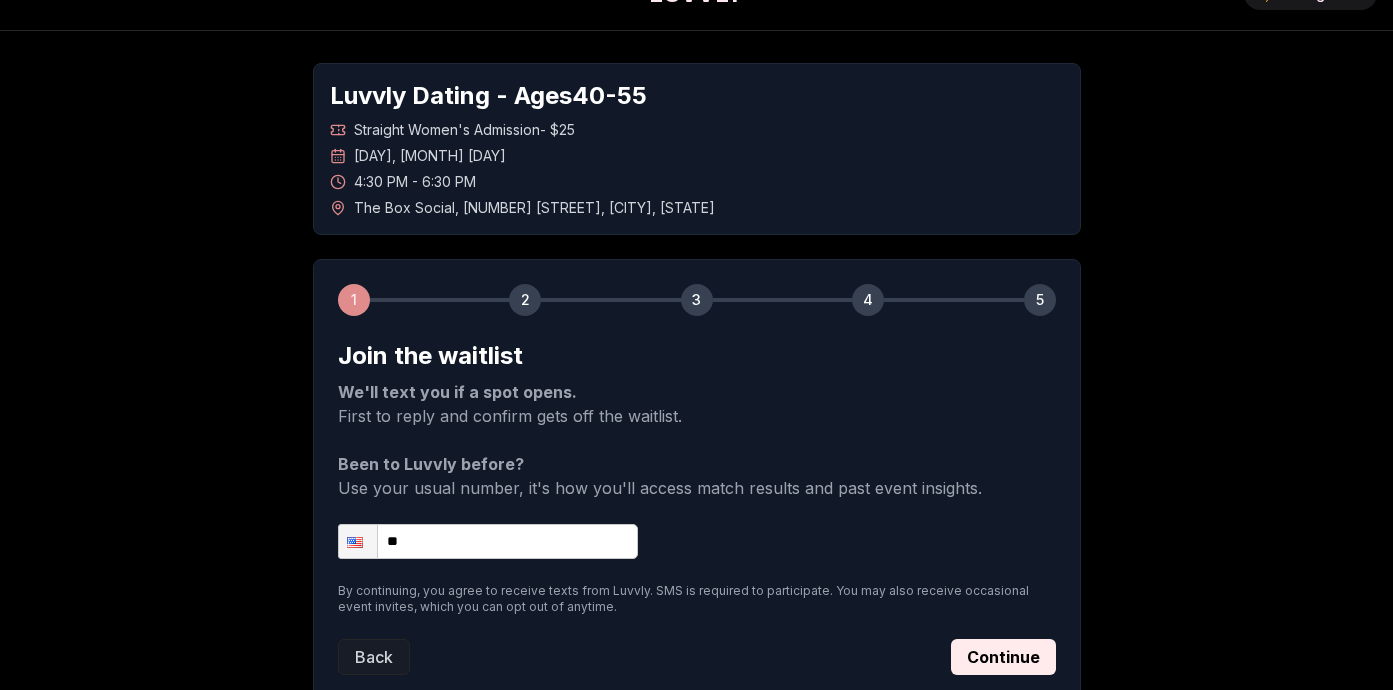 scroll, scrollTop: 52, scrollLeft: 0, axis: vertical 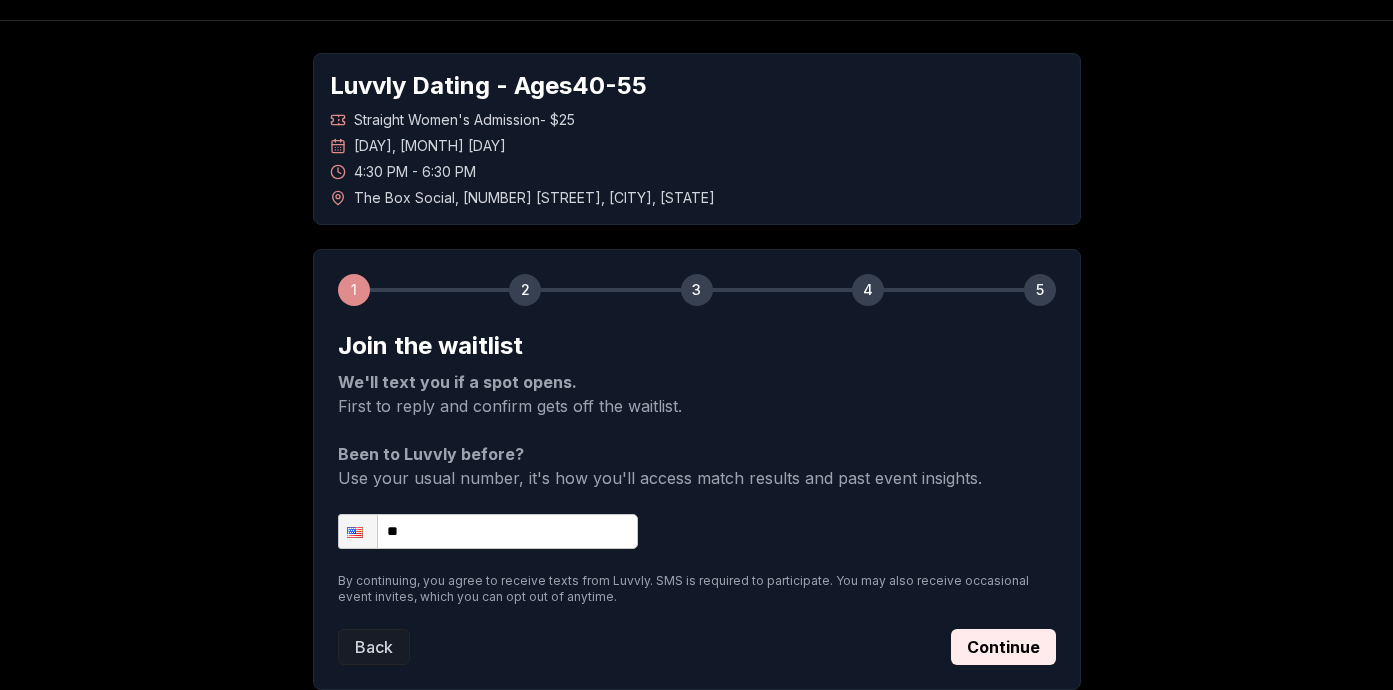 click on "**" at bounding box center (488, 531) 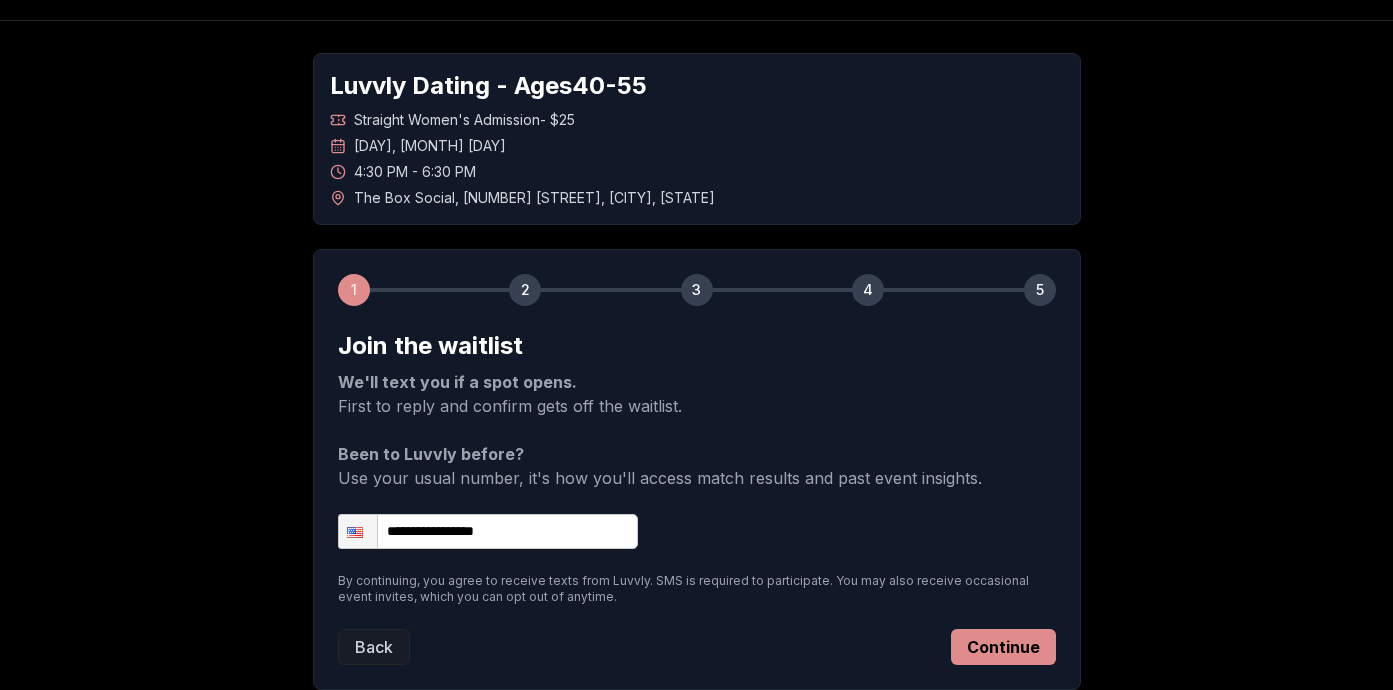 type on "**********" 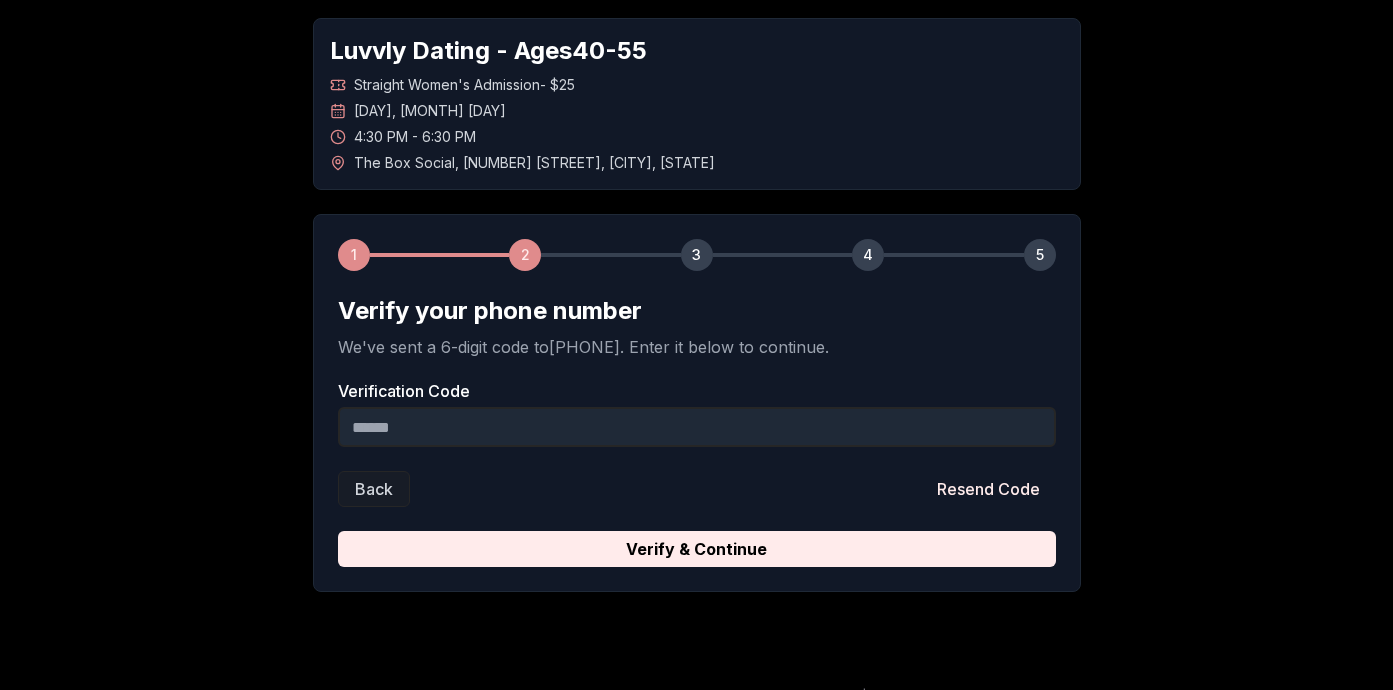 scroll, scrollTop: 88, scrollLeft: 0, axis: vertical 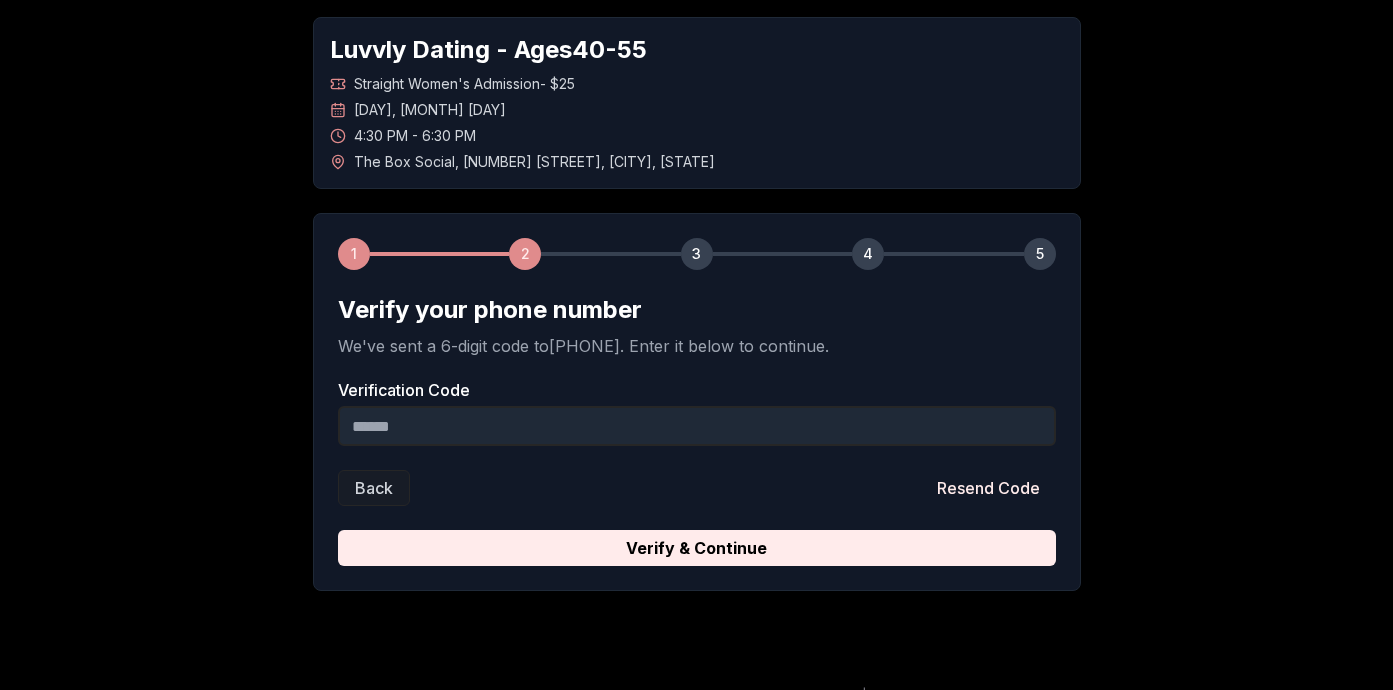 drag, startPoint x: 626, startPoint y: 544, endPoint x: 613, endPoint y: 452, distance: 92.91394 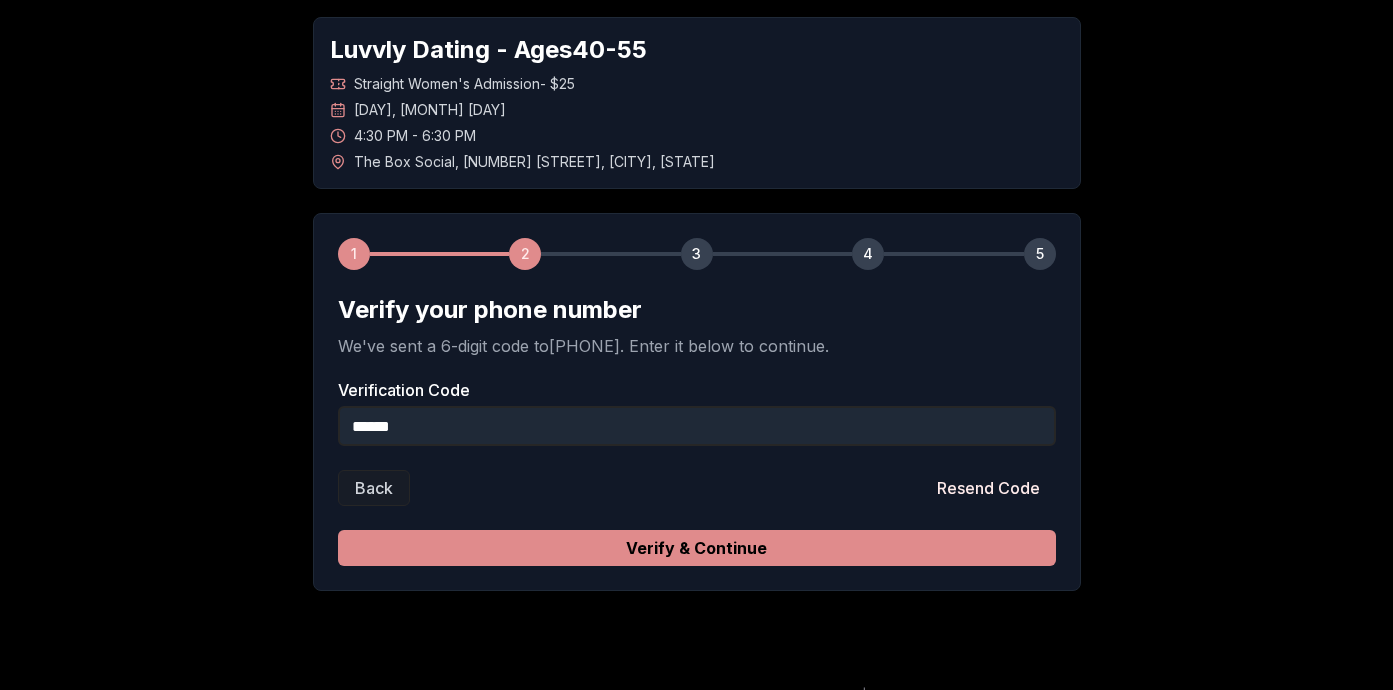type on "******" 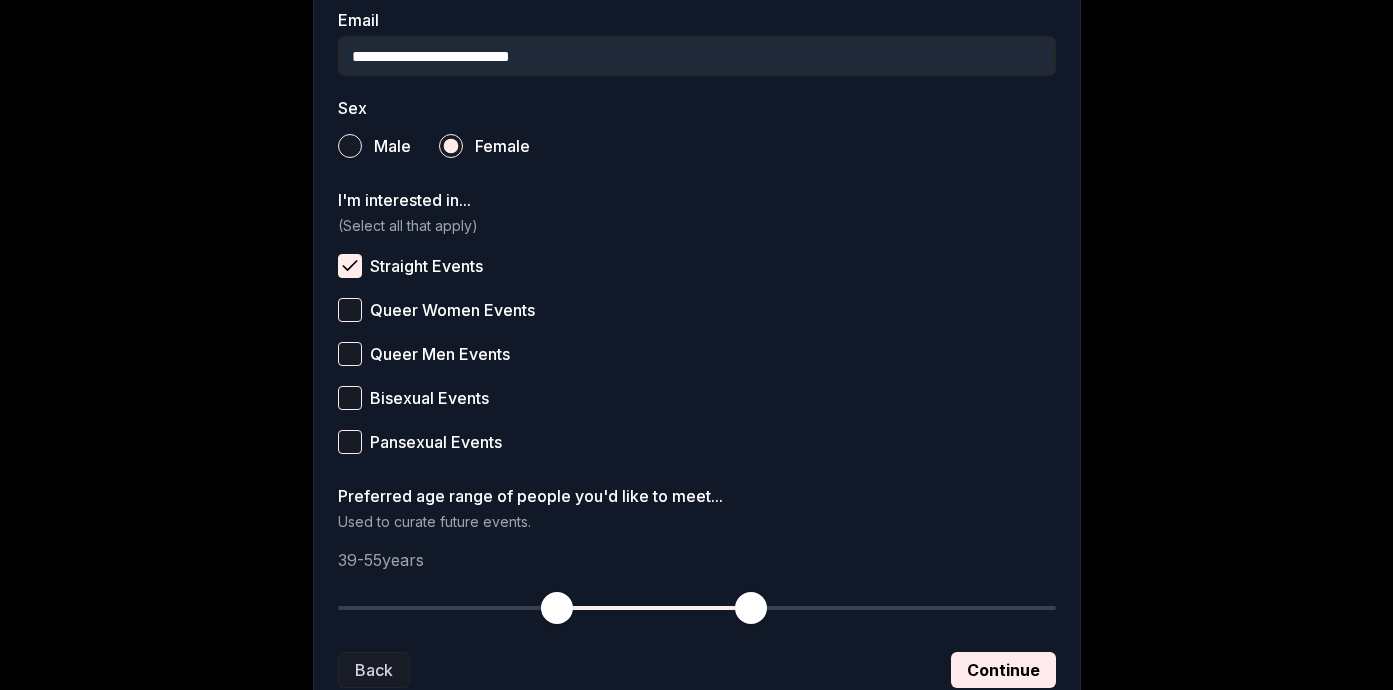 scroll, scrollTop: 817, scrollLeft: 0, axis: vertical 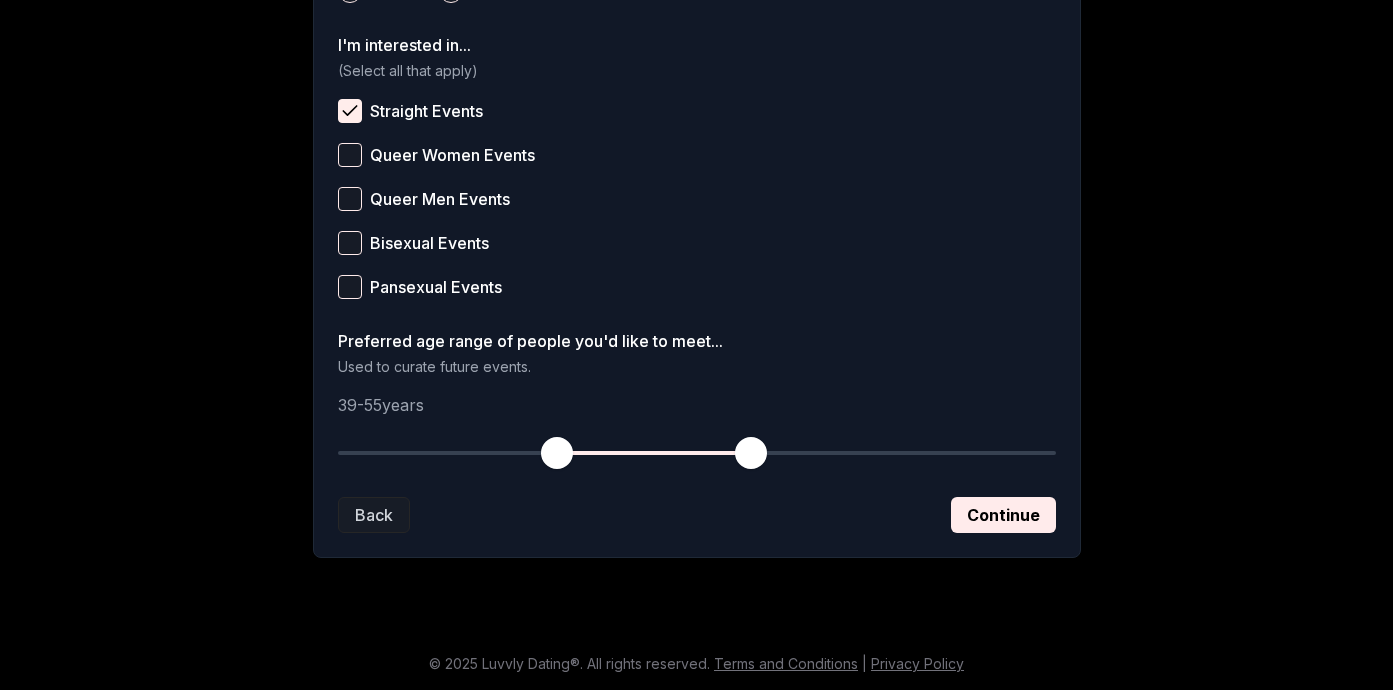 click on "Continue" at bounding box center [1003, 515] 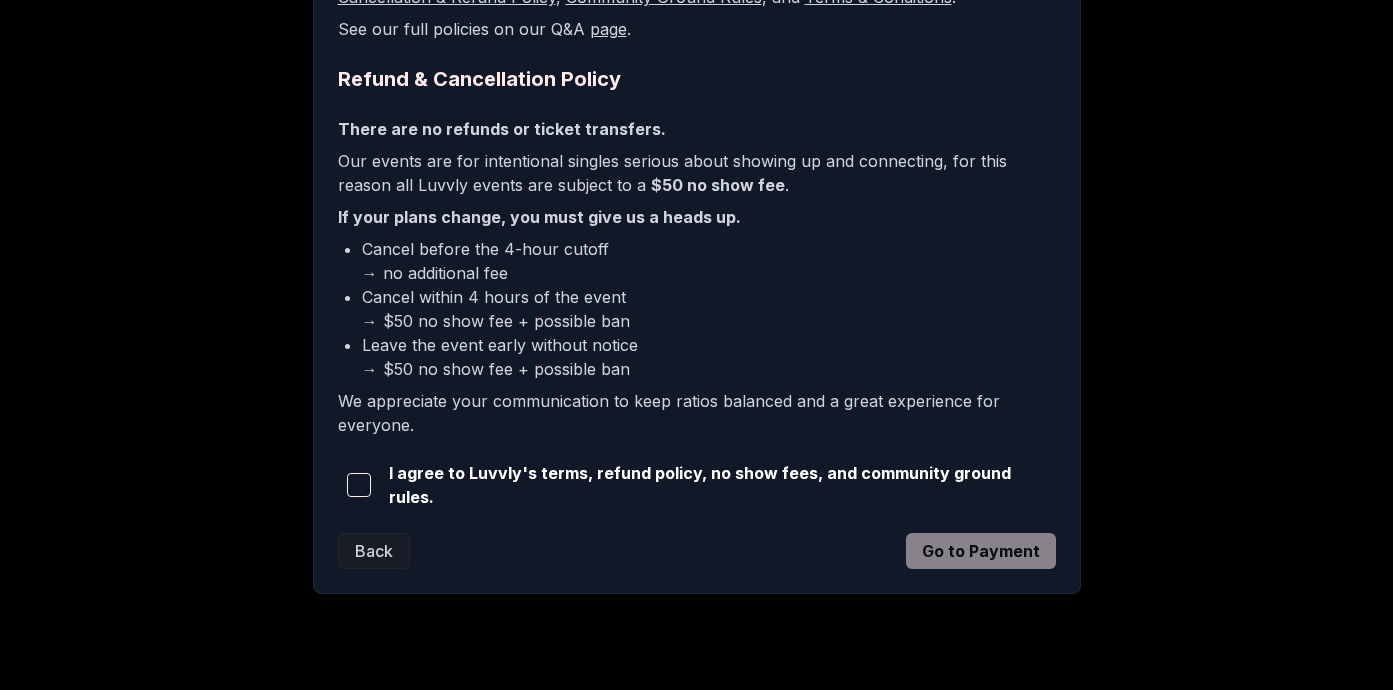 scroll, scrollTop: 525, scrollLeft: 0, axis: vertical 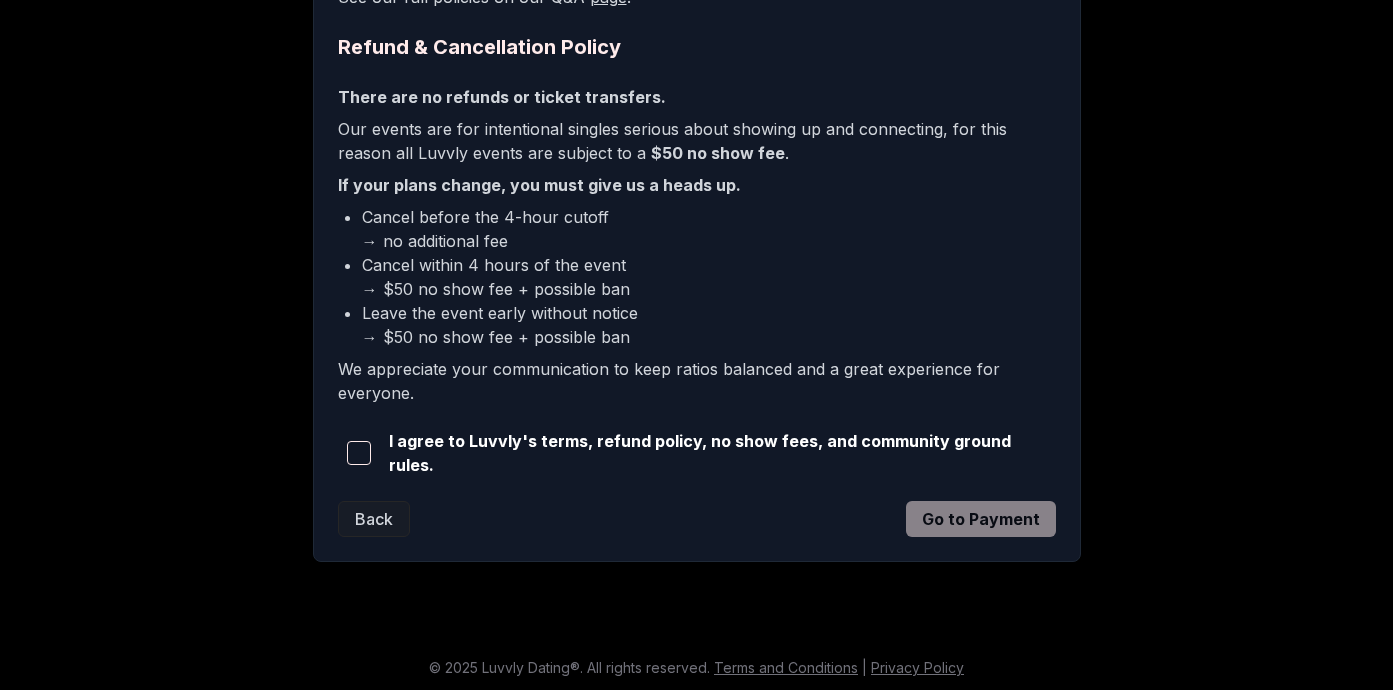 click at bounding box center (359, 453) 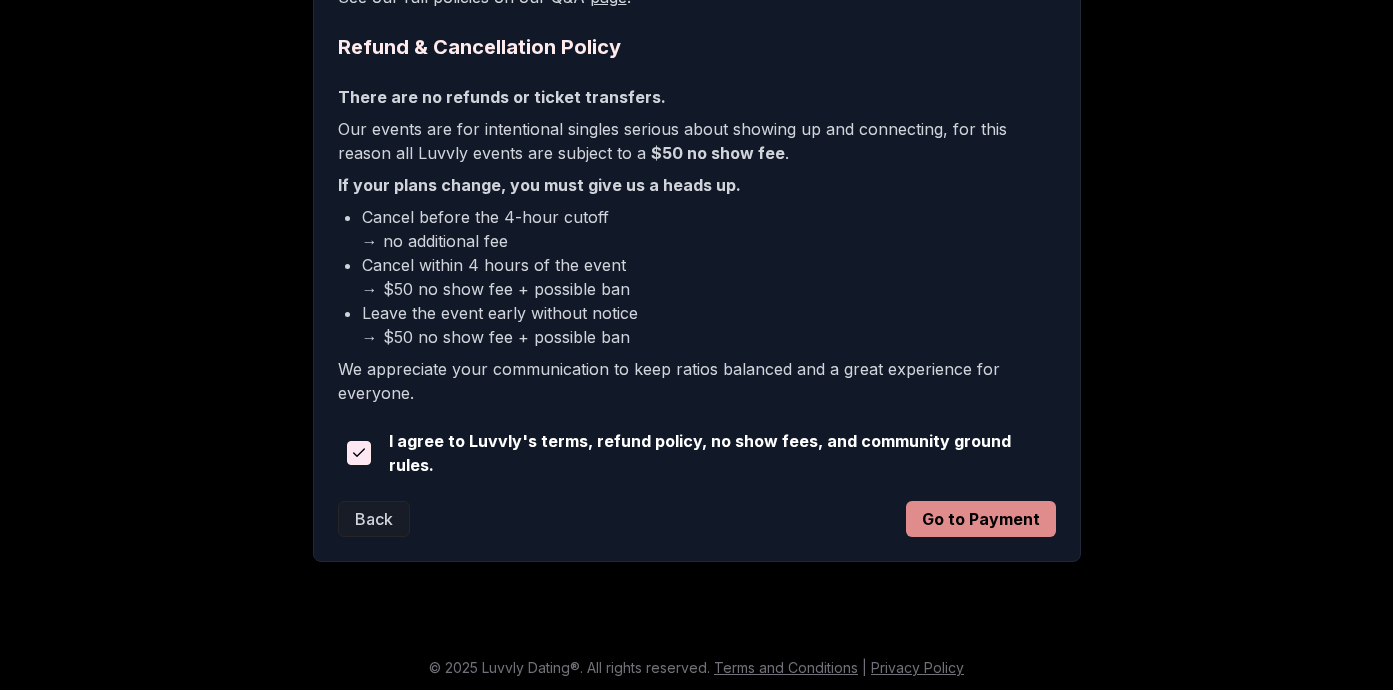 click on "Go to Payment" at bounding box center [981, 519] 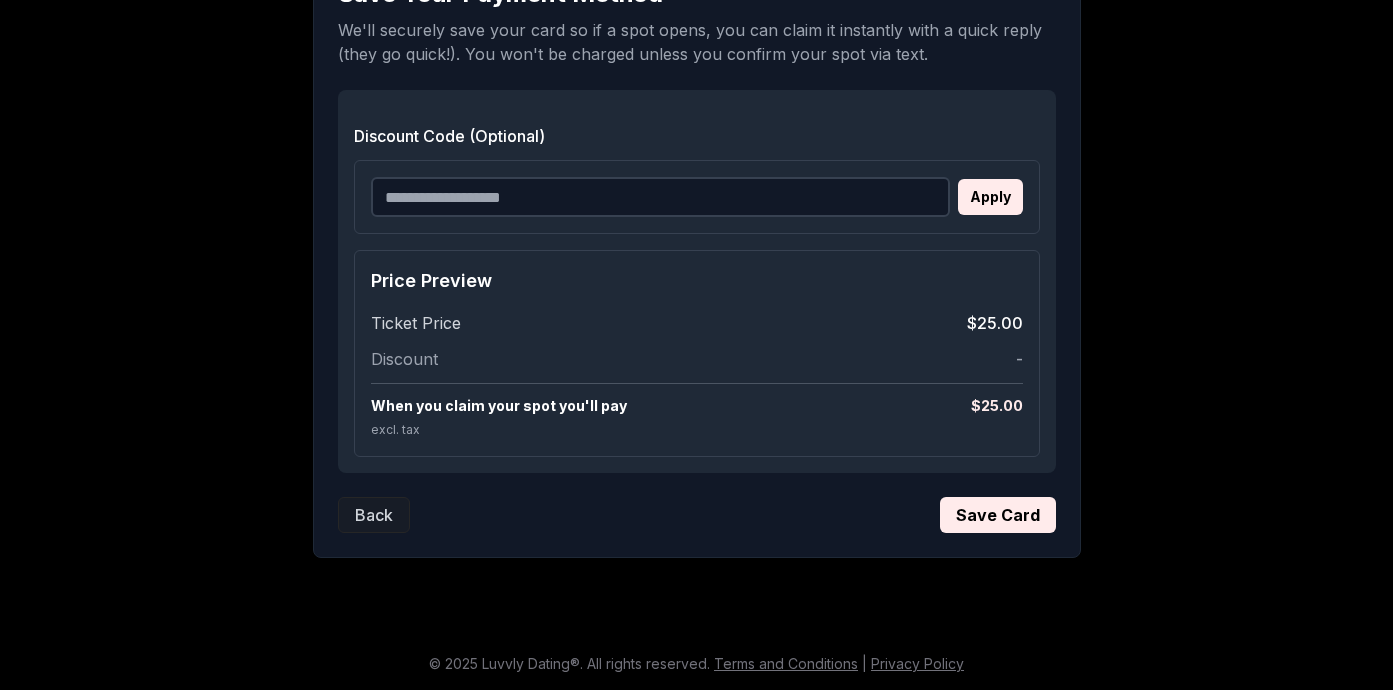 scroll, scrollTop: 525, scrollLeft: 0, axis: vertical 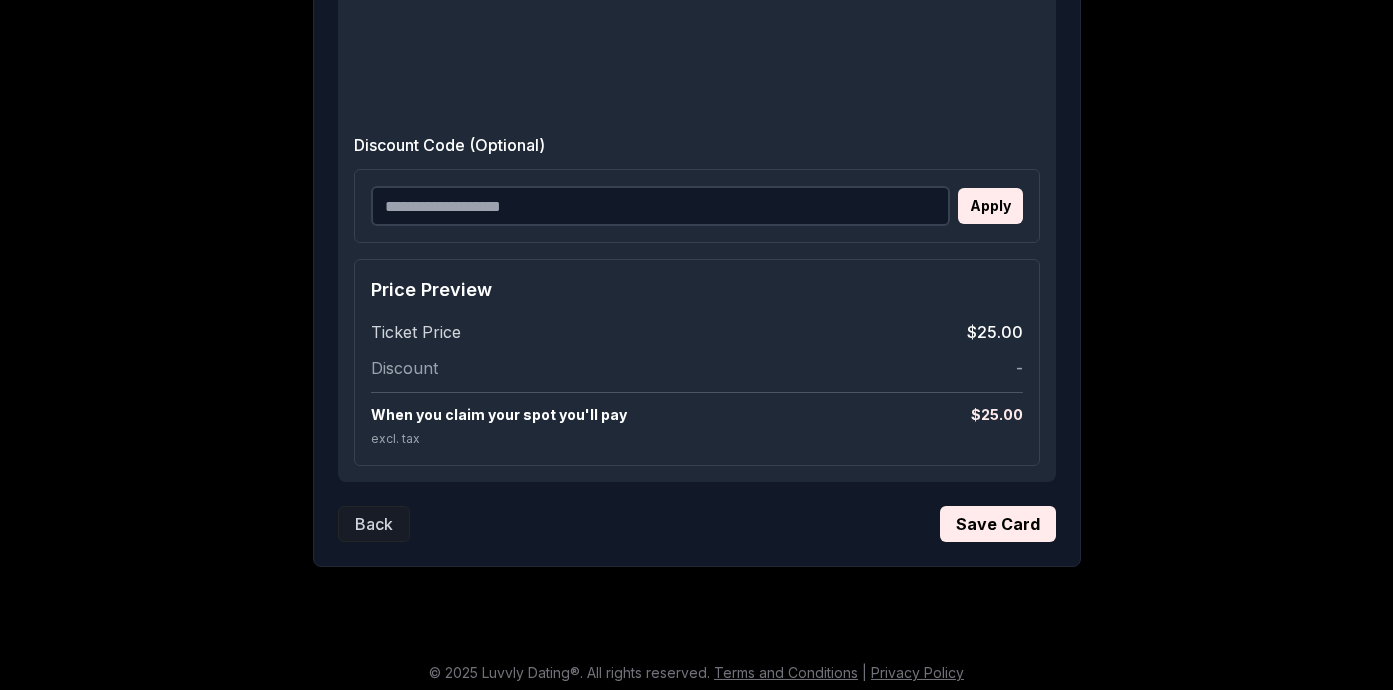 click on "Save Card" at bounding box center (998, 524) 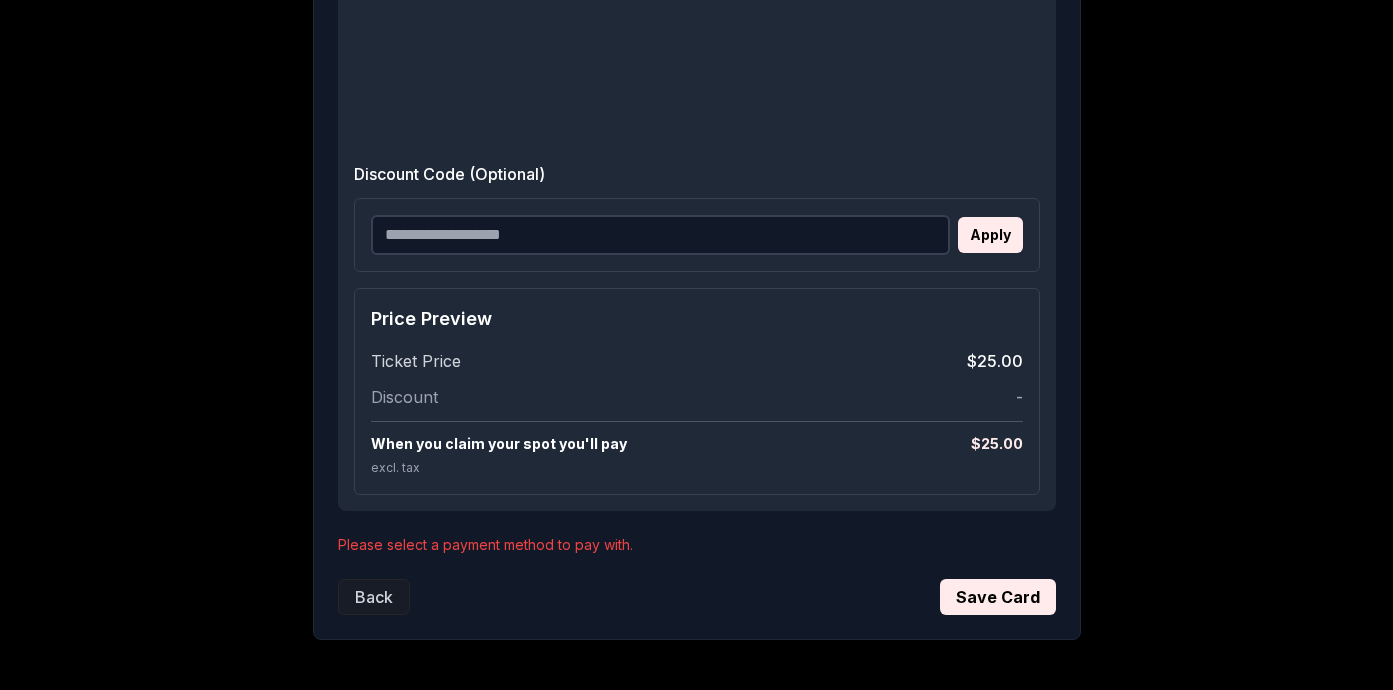 scroll, scrollTop: 991, scrollLeft: 0, axis: vertical 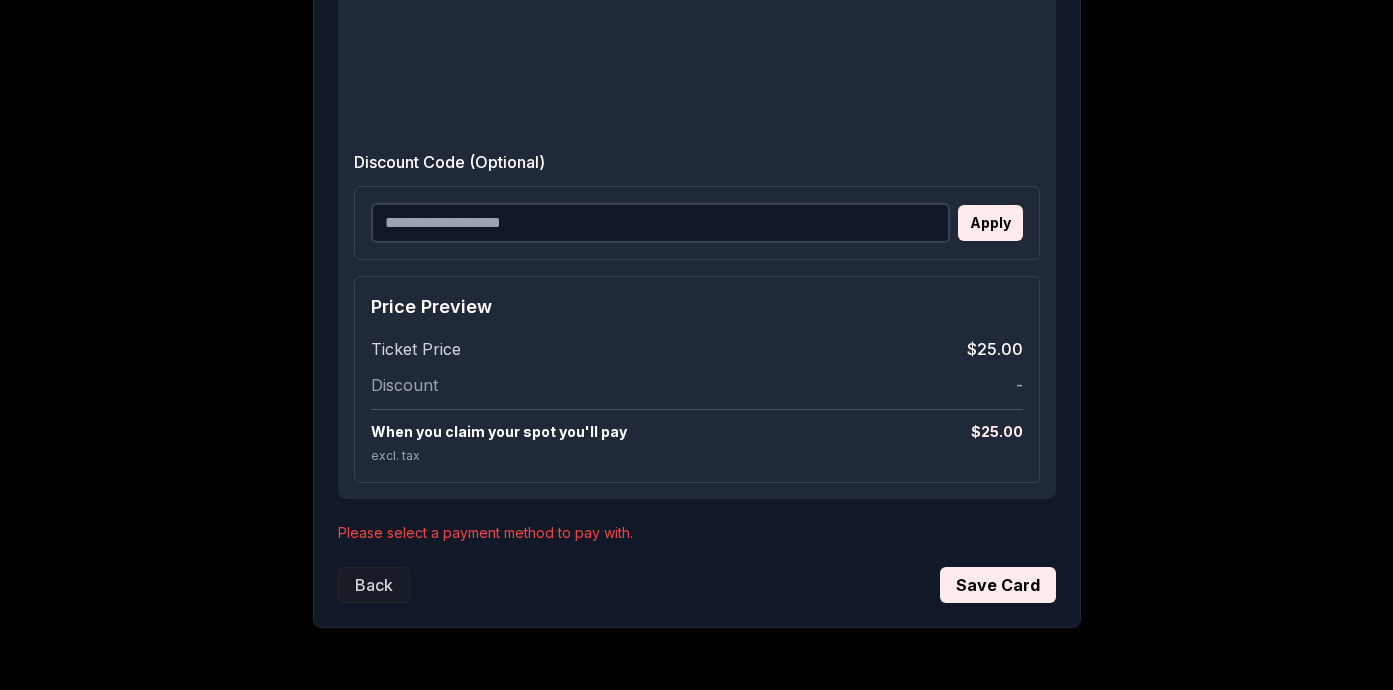 click on "Save Card" at bounding box center (998, 585) 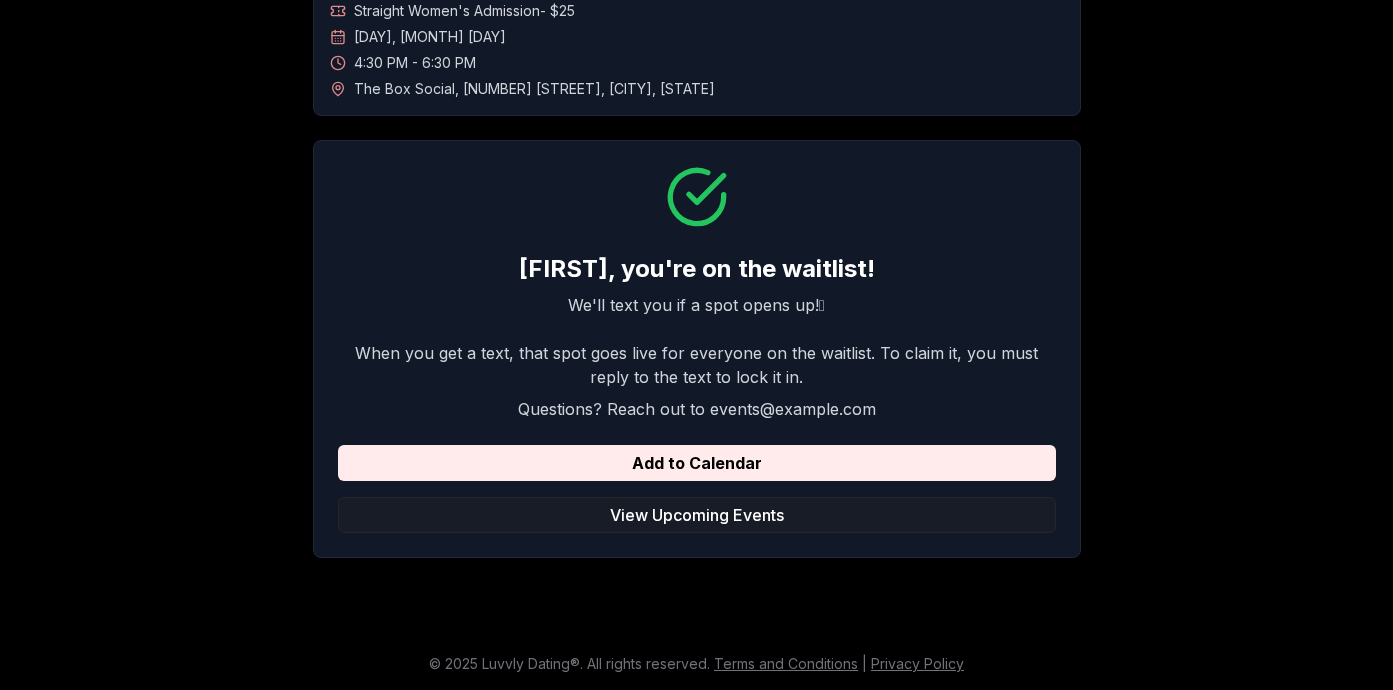 scroll, scrollTop: 161, scrollLeft: 0, axis: vertical 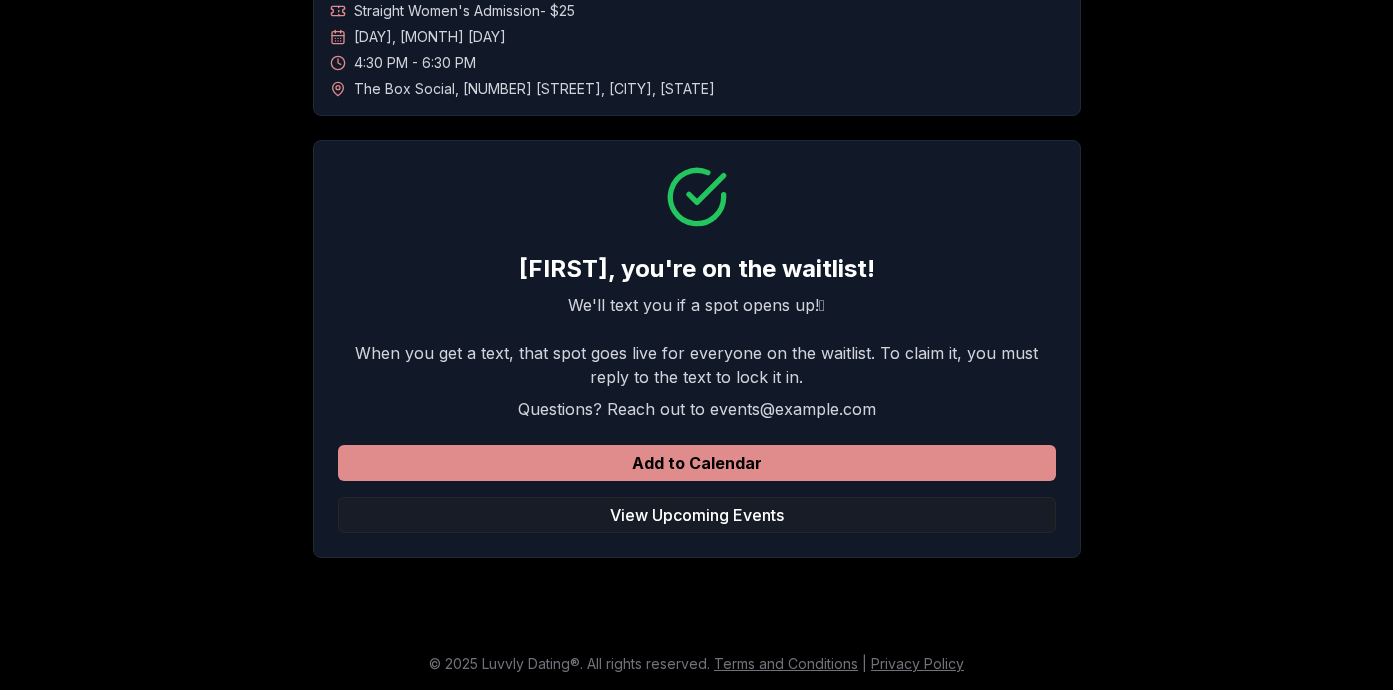 click on "Add to Calendar" at bounding box center [697, 463] 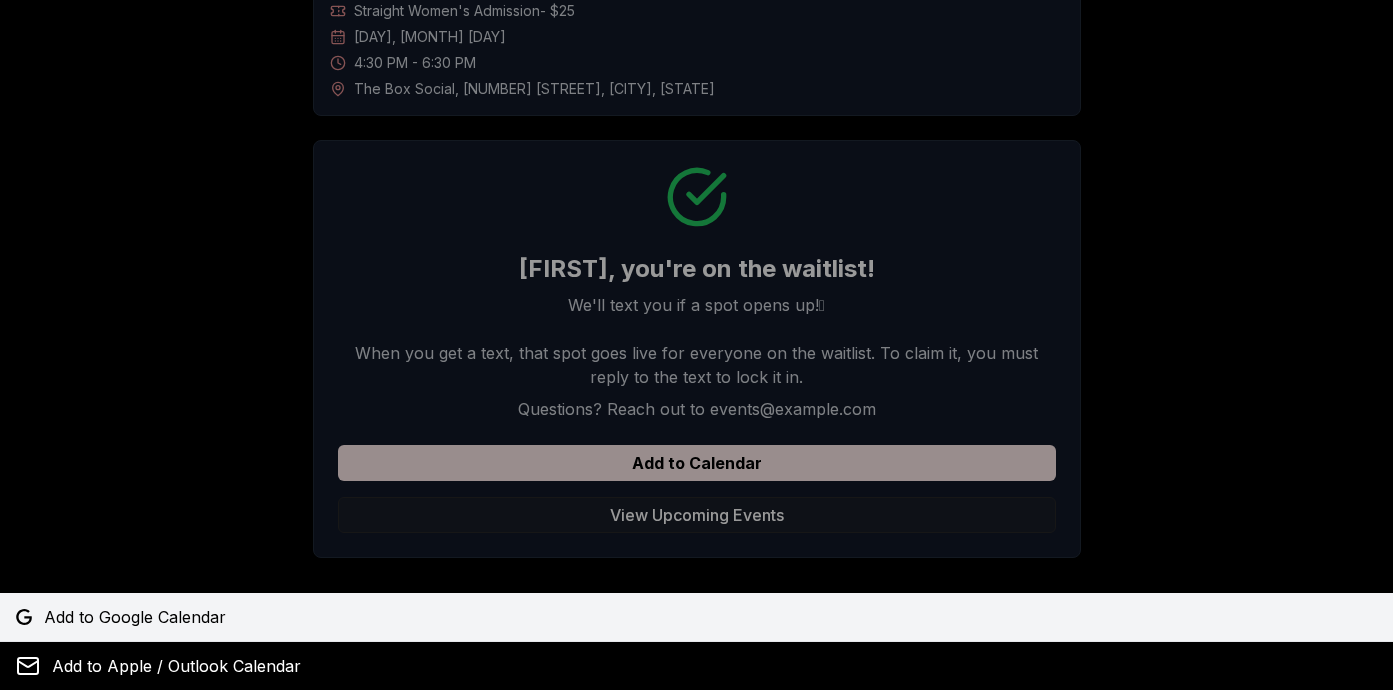click on "Add to Google Calendar" at bounding box center [696, 617] 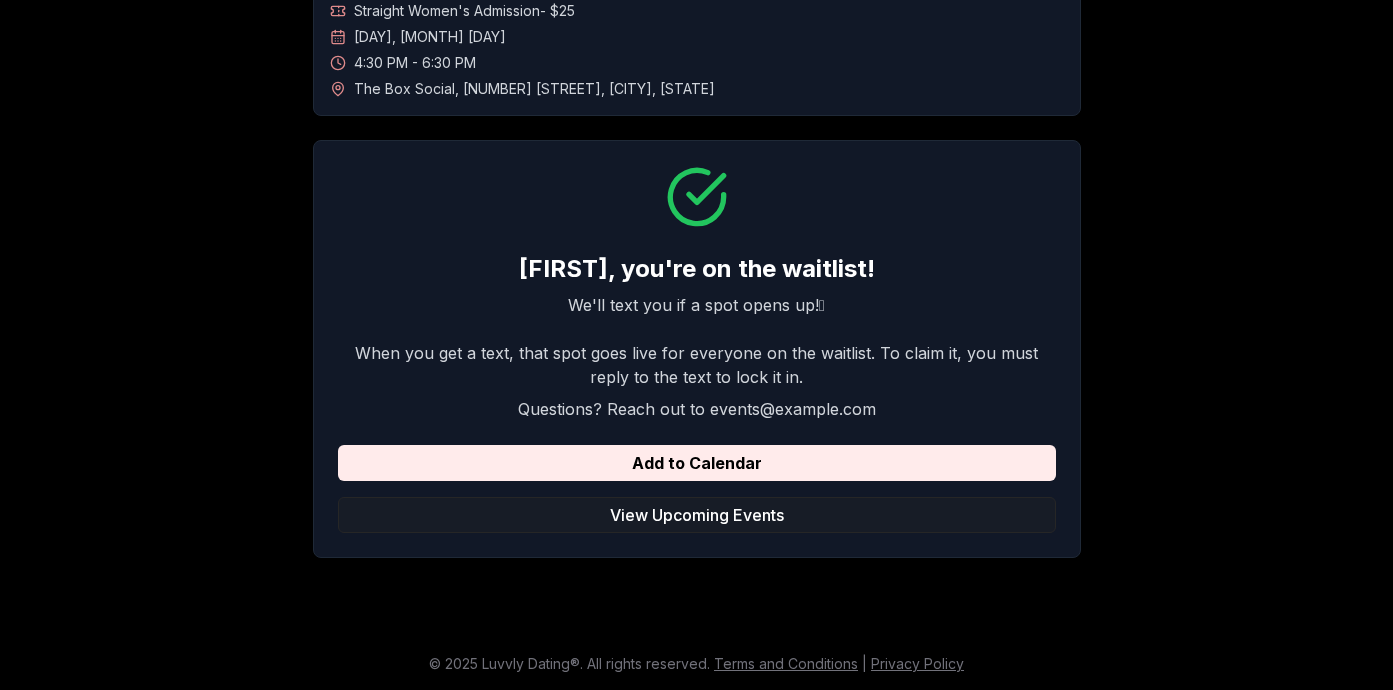 scroll, scrollTop: 0, scrollLeft: 0, axis: both 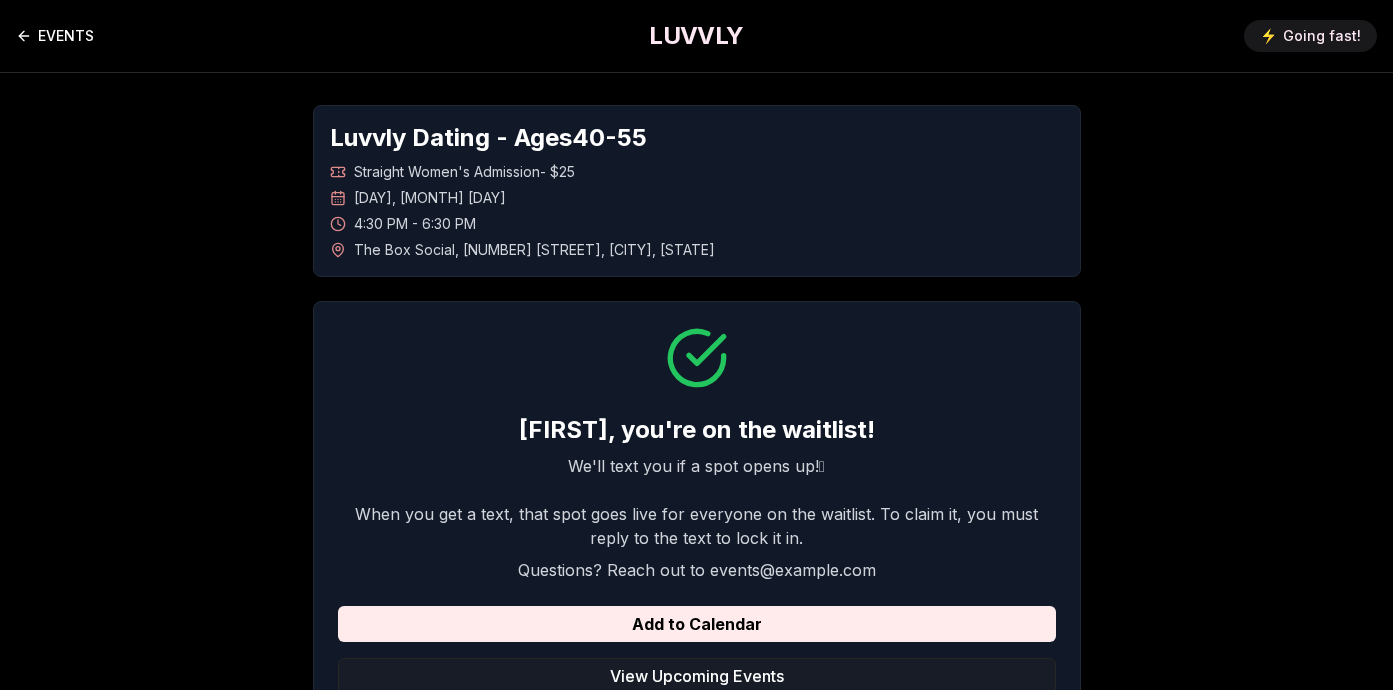 click on "EVENTS" at bounding box center [55, 36] 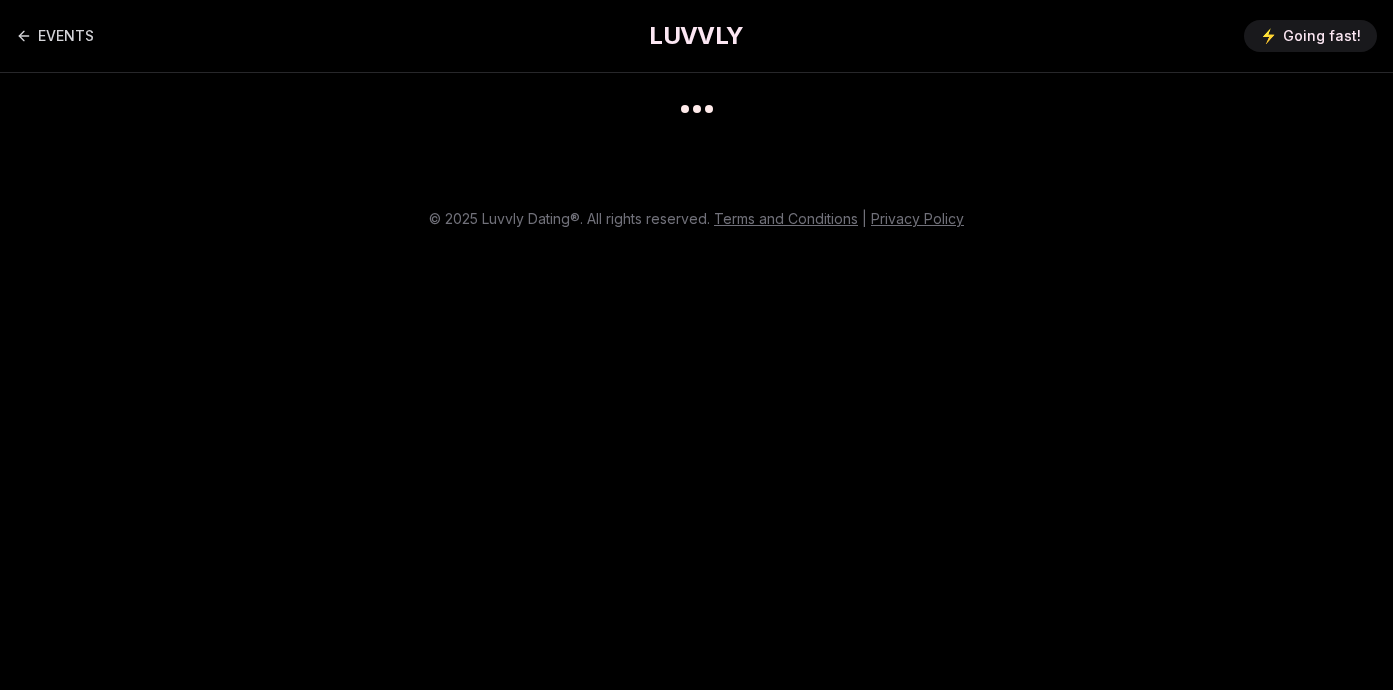 scroll, scrollTop: 0, scrollLeft: 0, axis: both 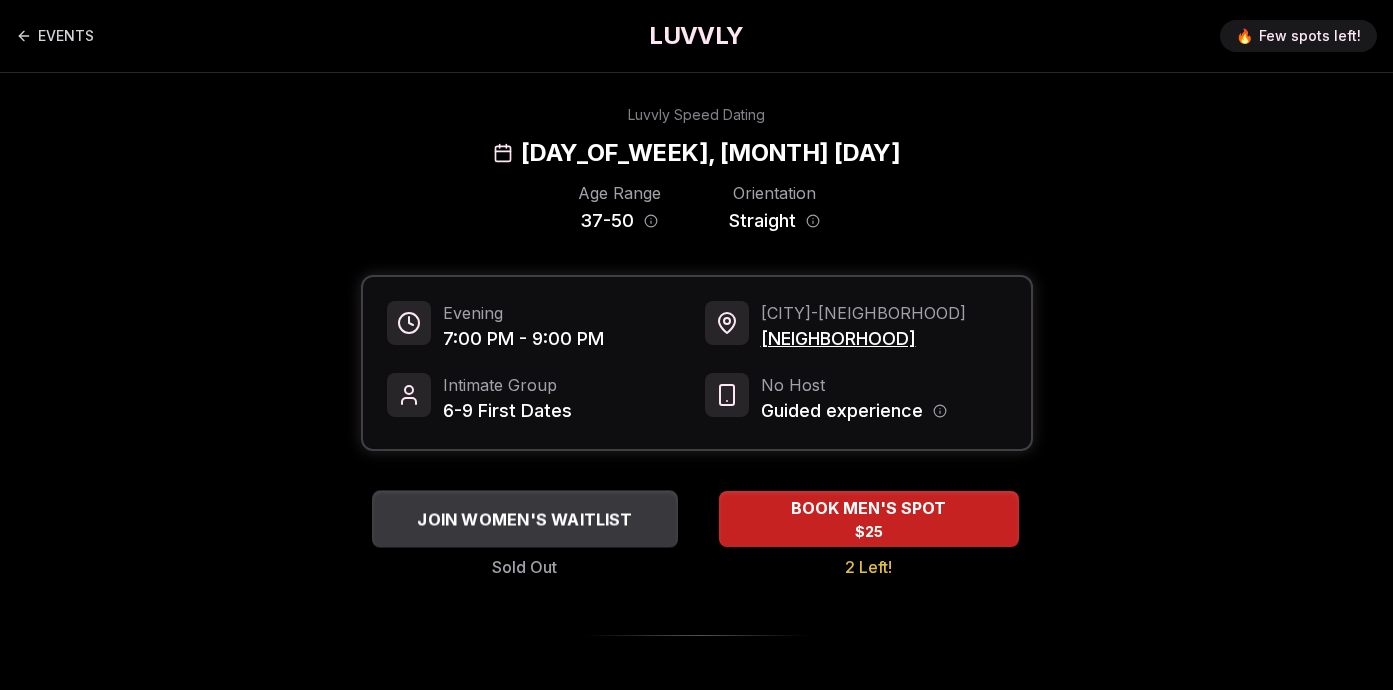 click on "JOIN WOMEN'S WAITLIST" at bounding box center [524, 519] 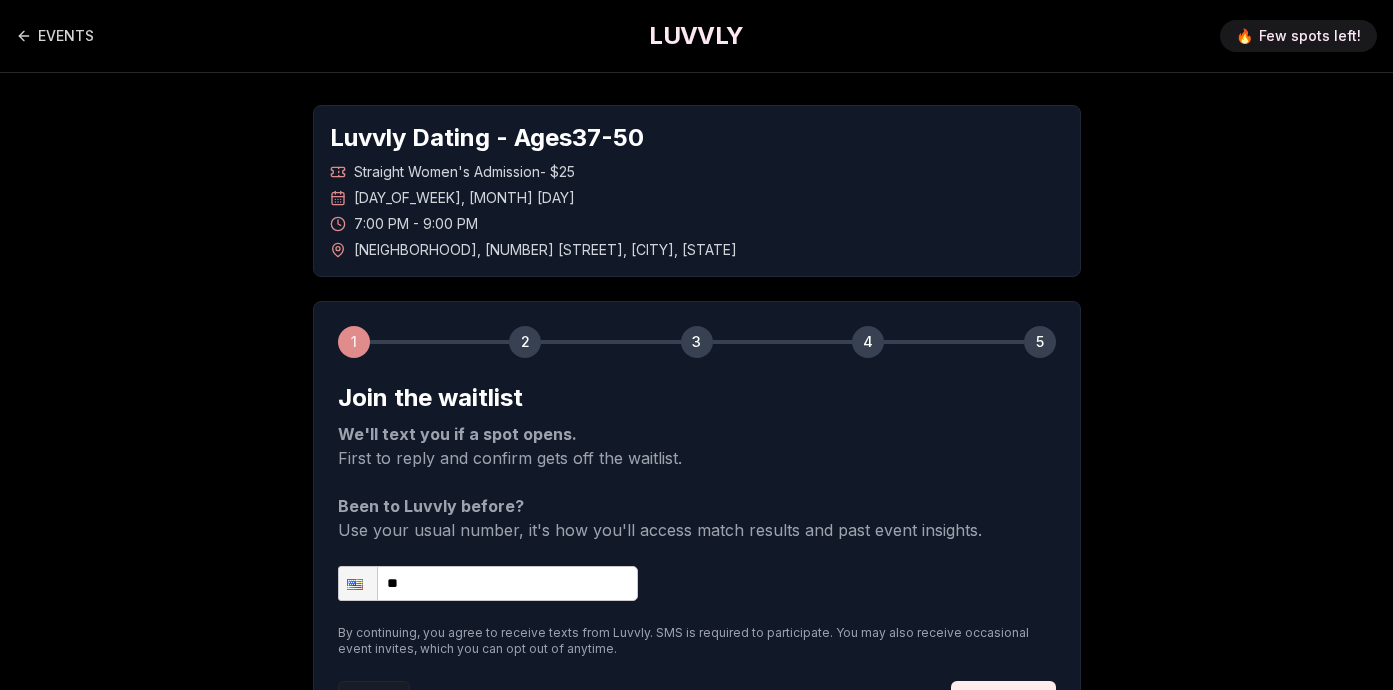 click on "**" at bounding box center [488, 583] 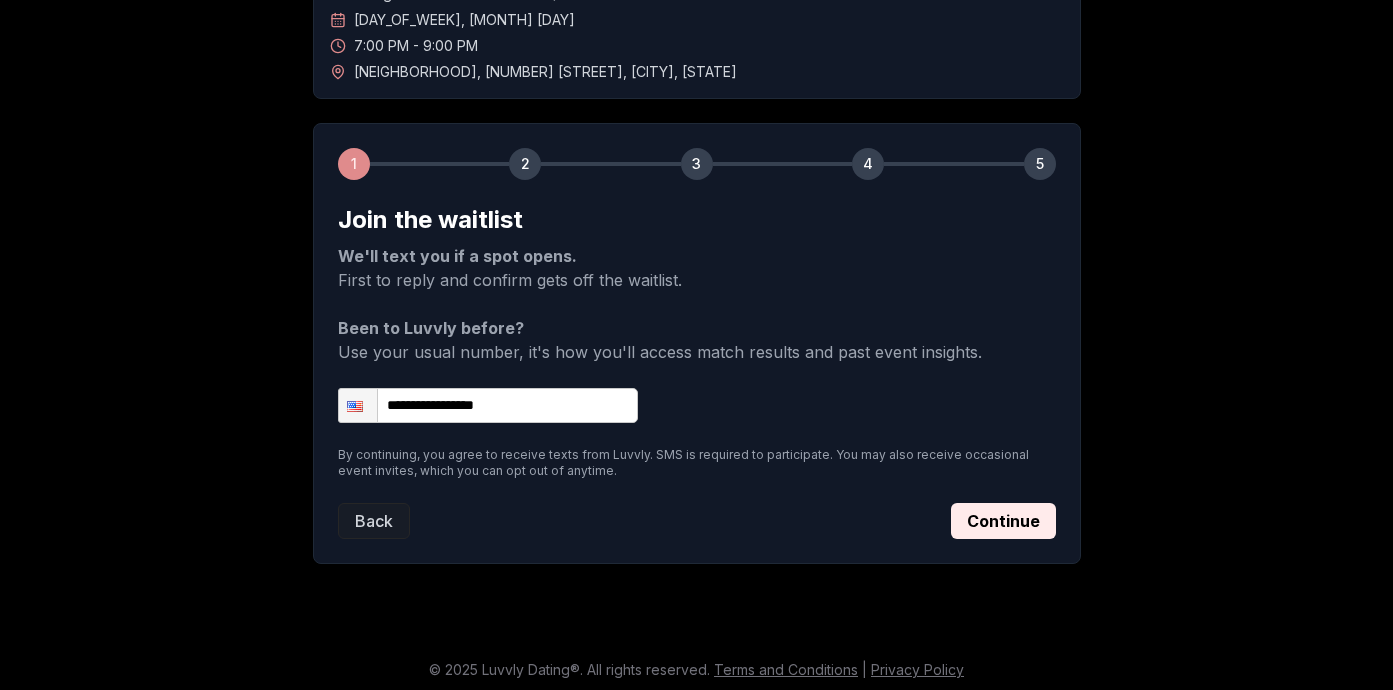 scroll, scrollTop: 184, scrollLeft: 0, axis: vertical 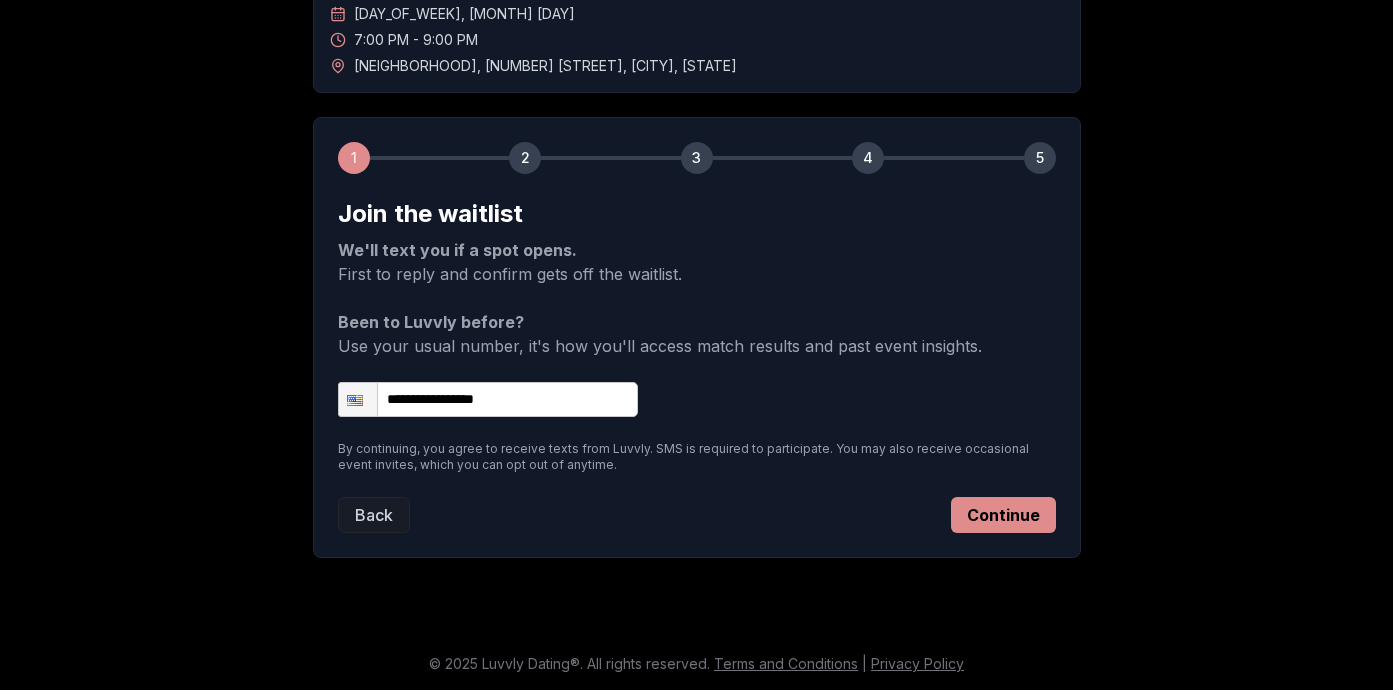 type on "**********" 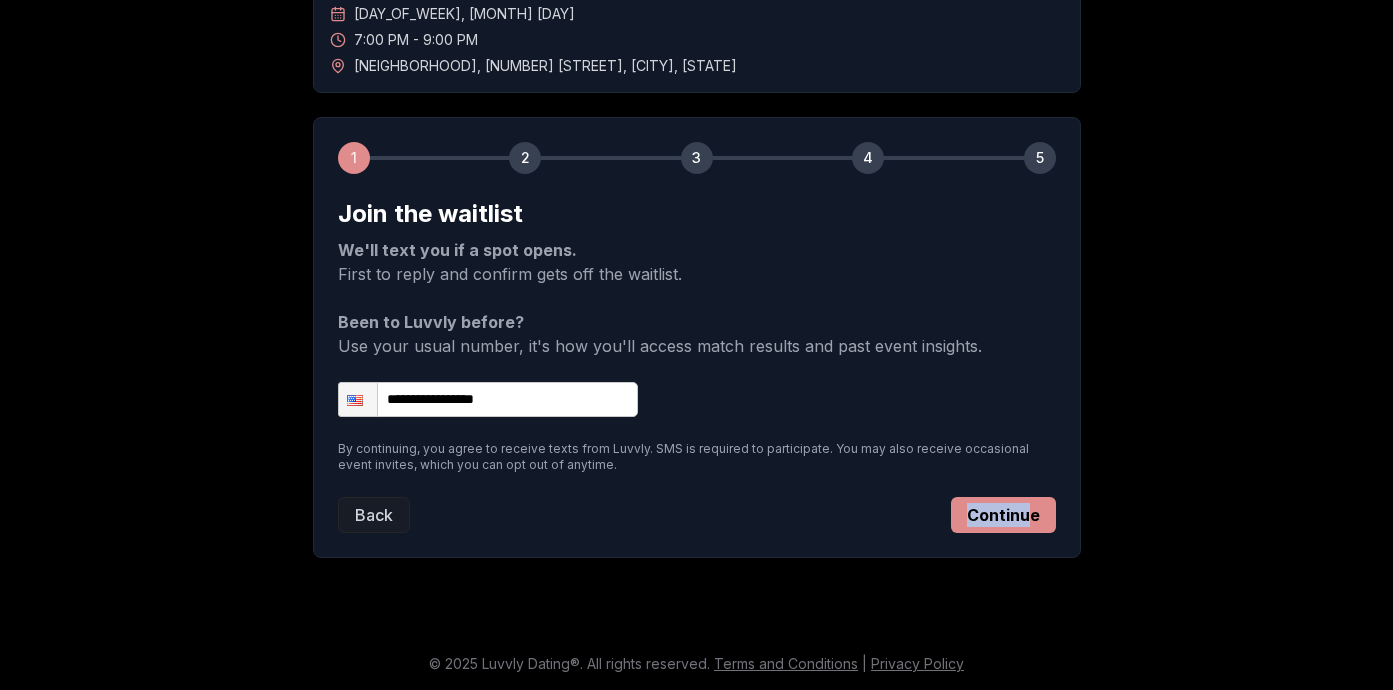 click on "Back Continue" at bounding box center [697, 515] 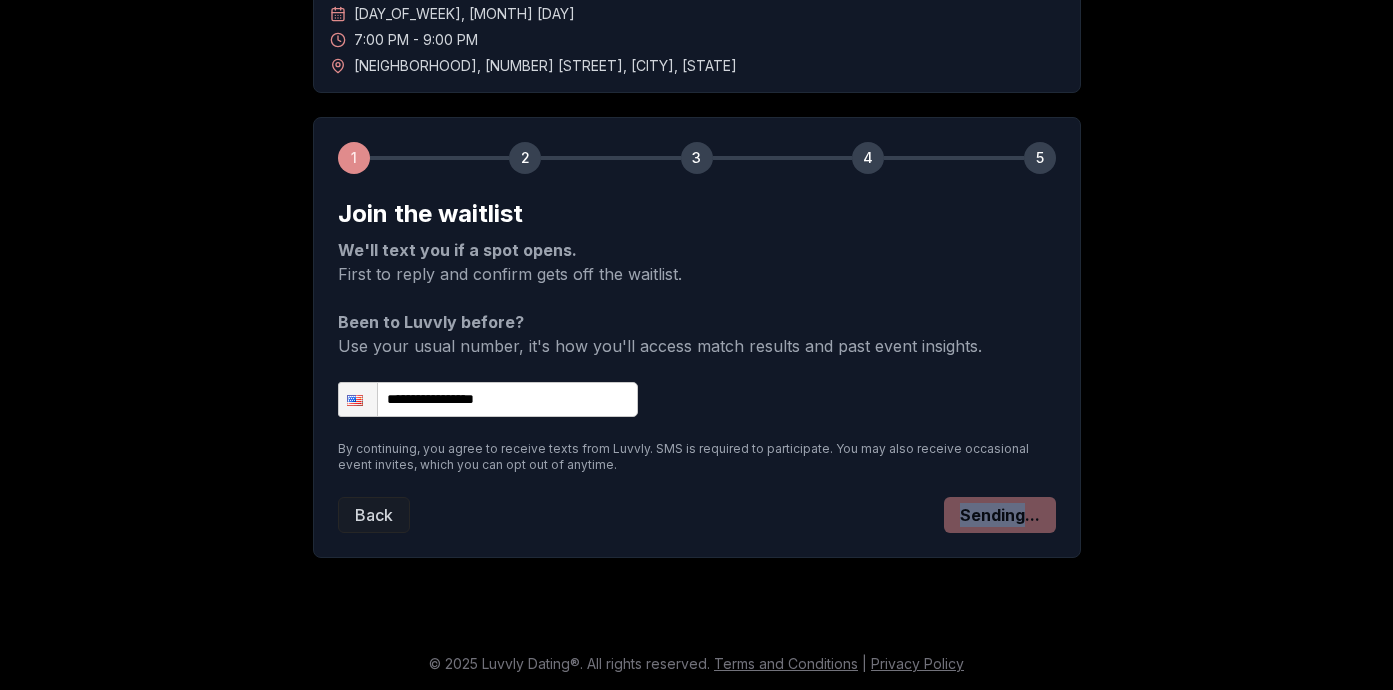scroll, scrollTop: 121, scrollLeft: 0, axis: vertical 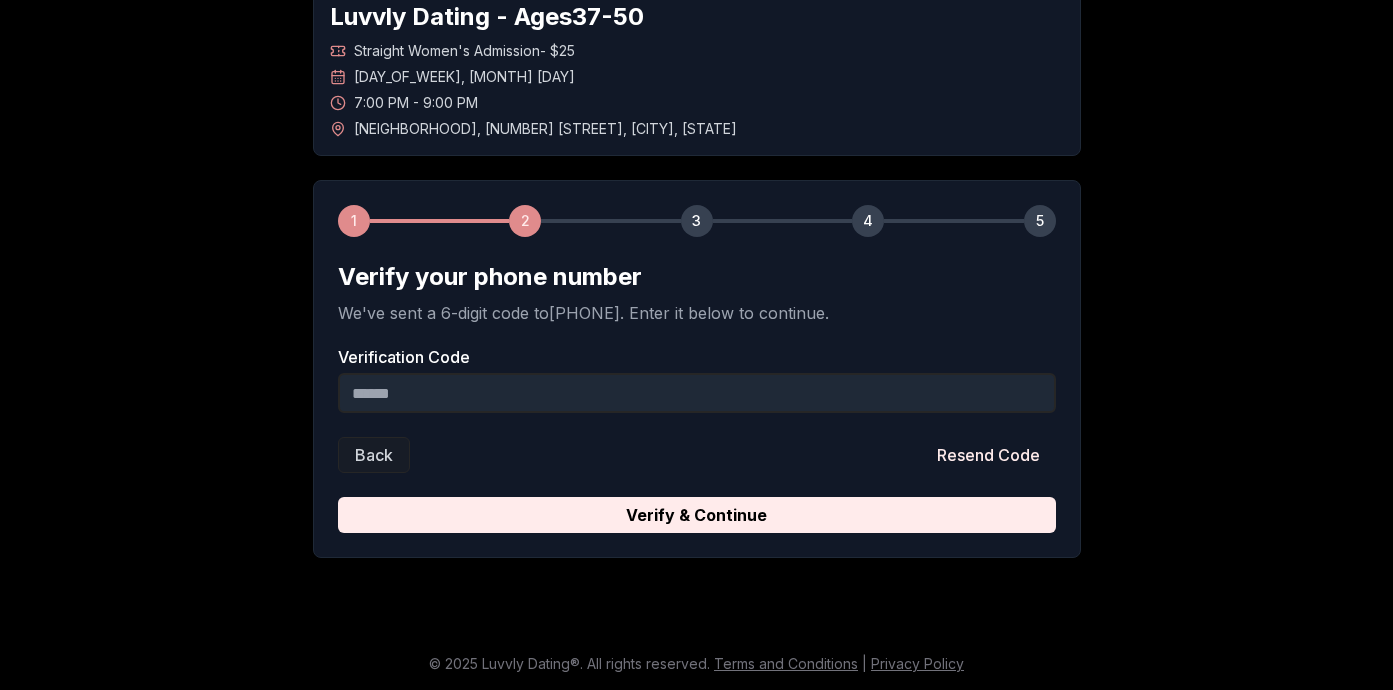drag, startPoint x: 767, startPoint y: 510, endPoint x: 751, endPoint y: 458, distance: 54.405884 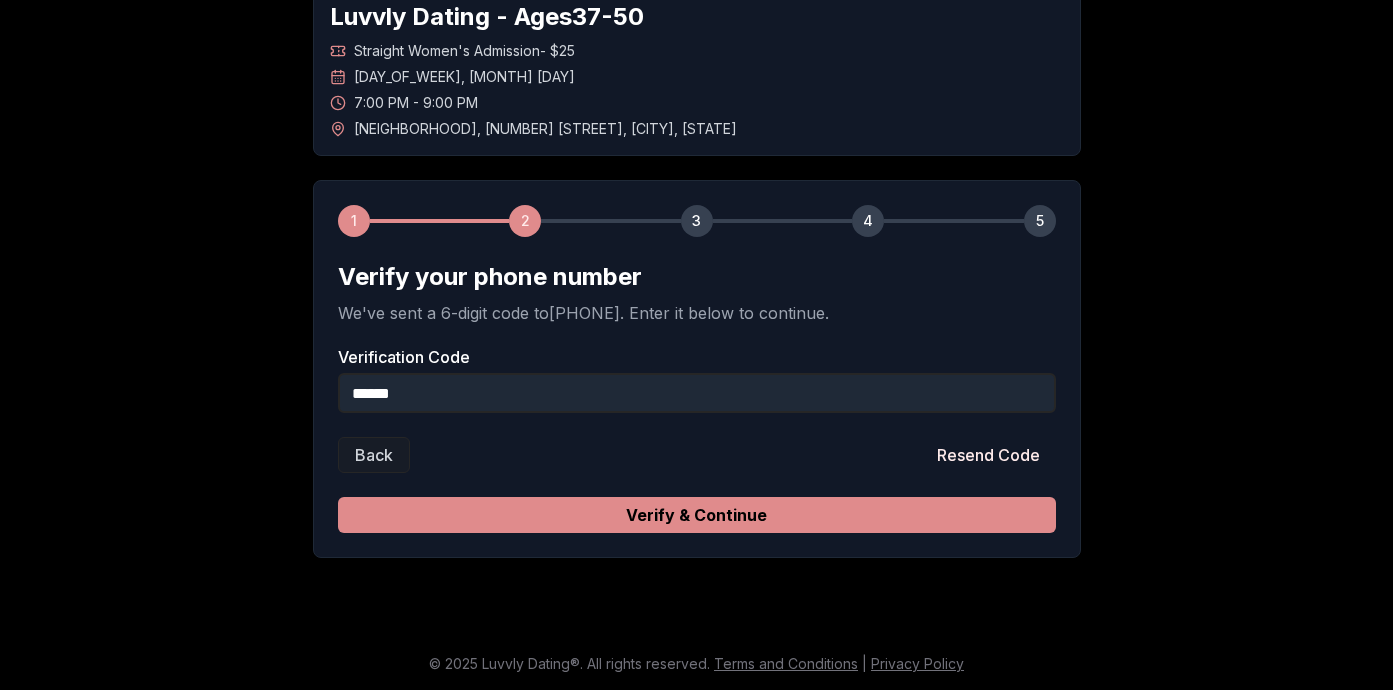type on "******" 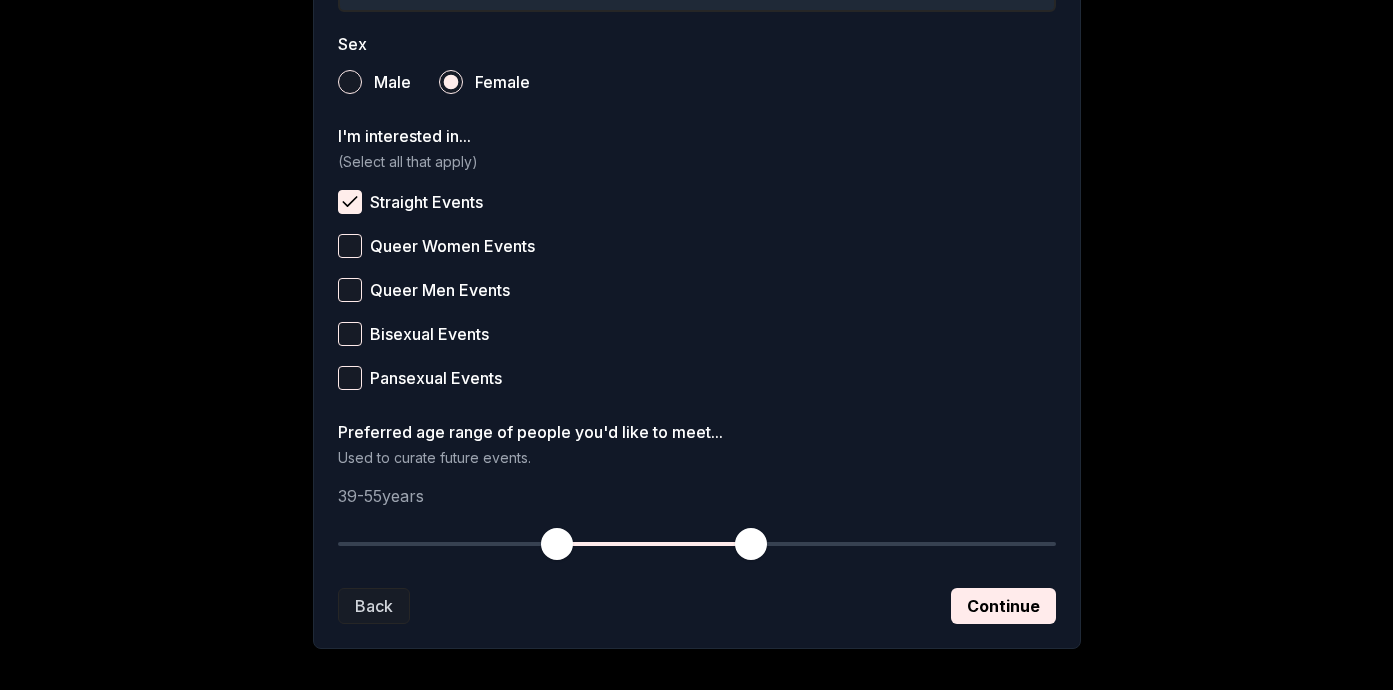 scroll, scrollTop: 732, scrollLeft: 0, axis: vertical 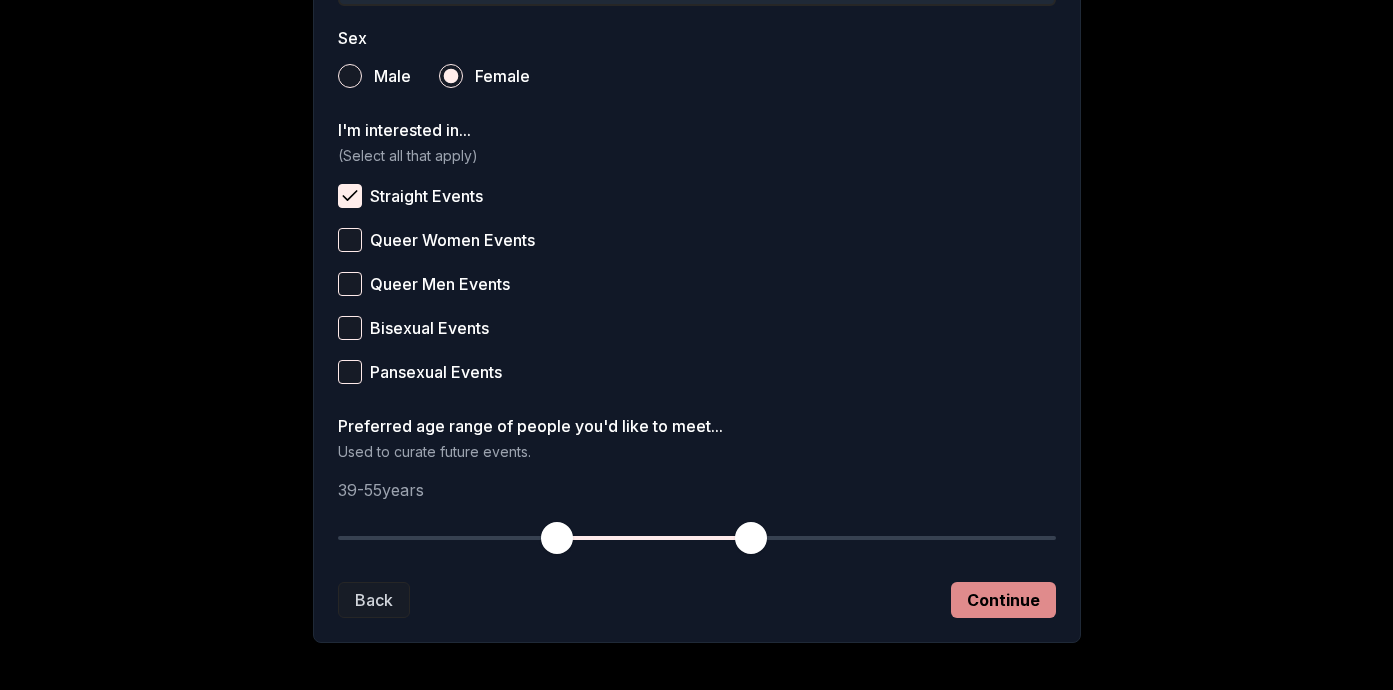 click on "Continue" at bounding box center (1003, 600) 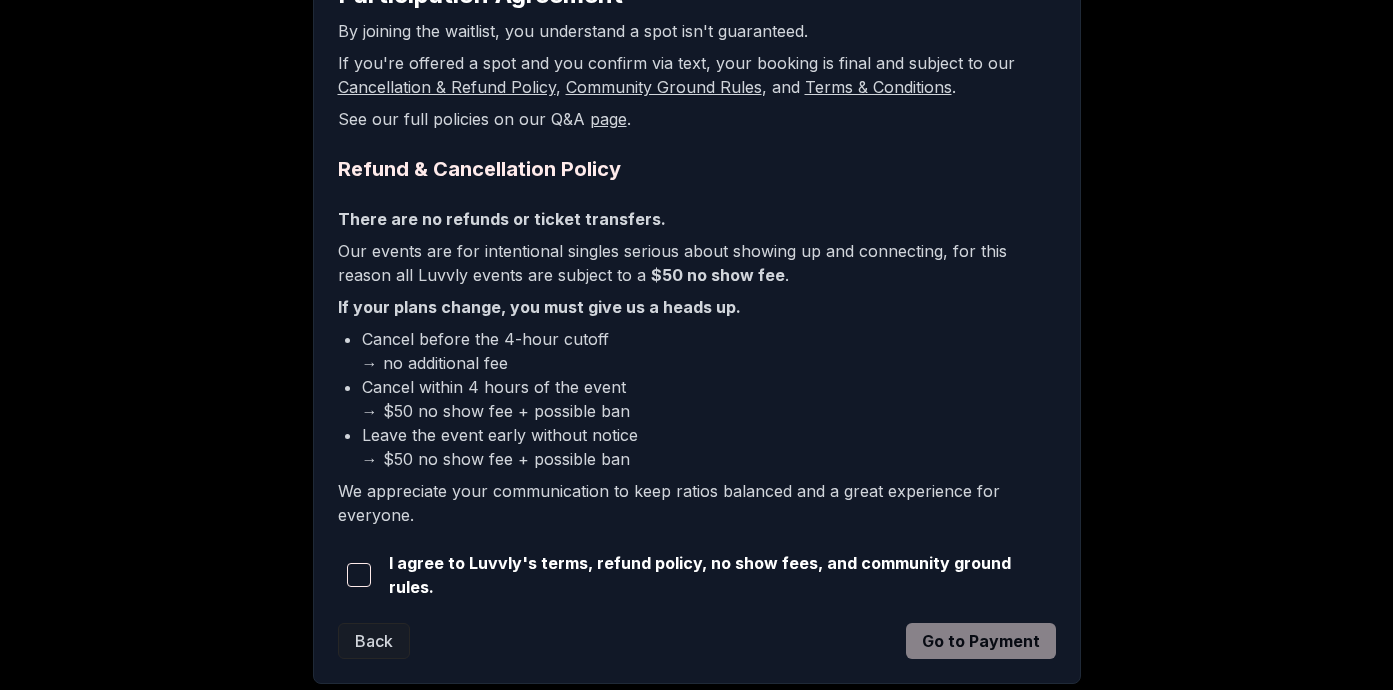 scroll, scrollTop: 525, scrollLeft: 0, axis: vertical 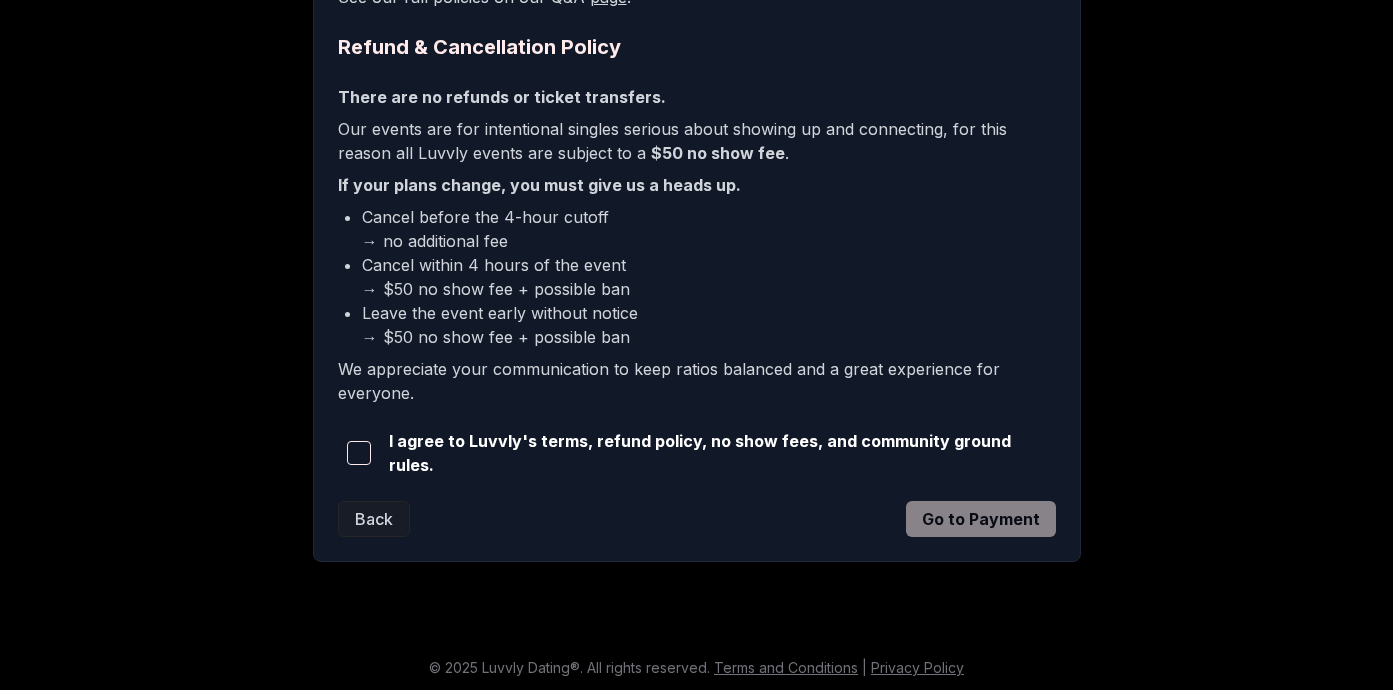 click at bounding box center (359, 453) 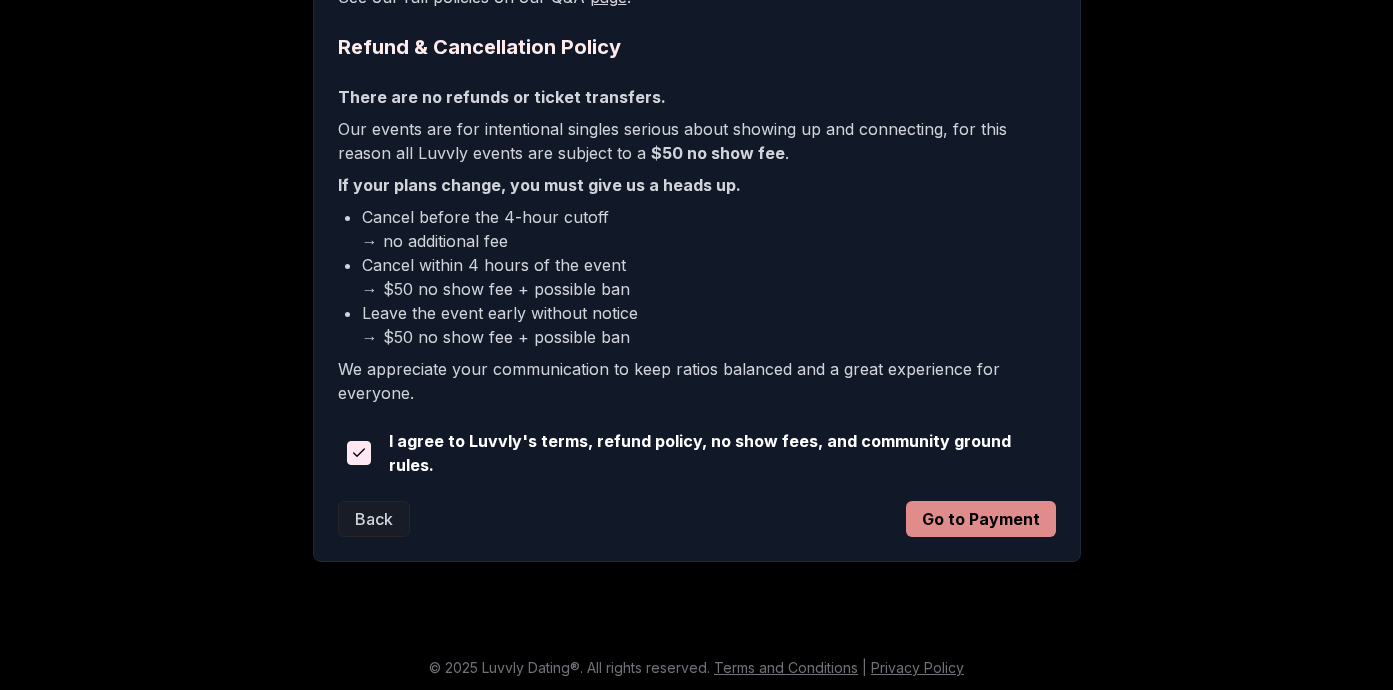 click on "Go to Payment" at bounding box center [981, 519] 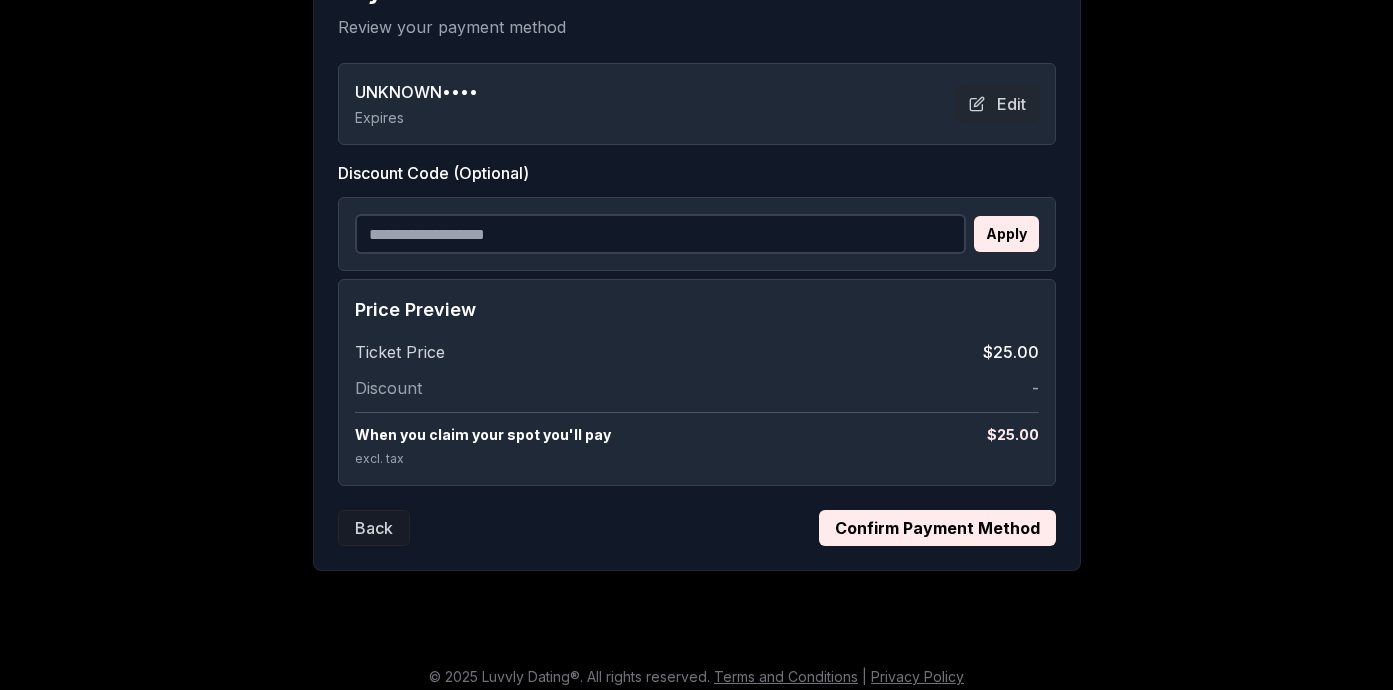 scroll, scrollTop: 420, scrollLeft: 0, axis: vertical 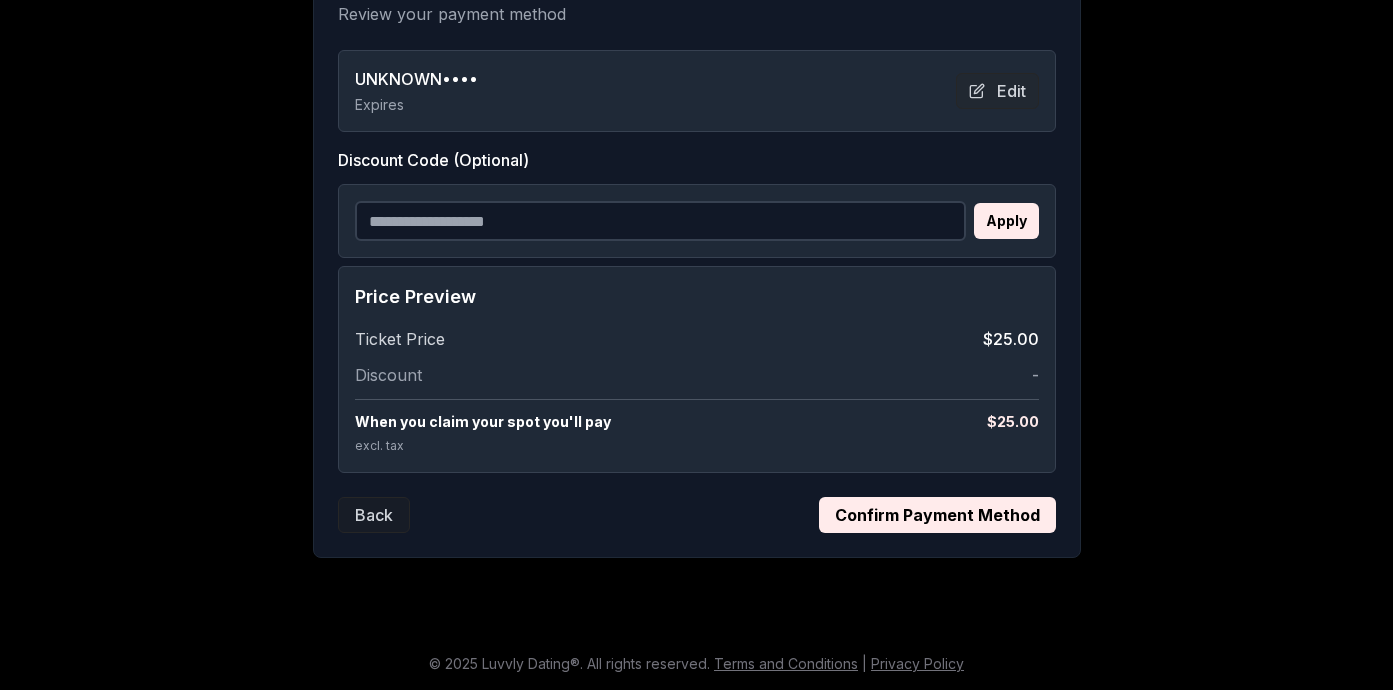 click on "Confirm Payment Method" at bounding box center [937, 515] 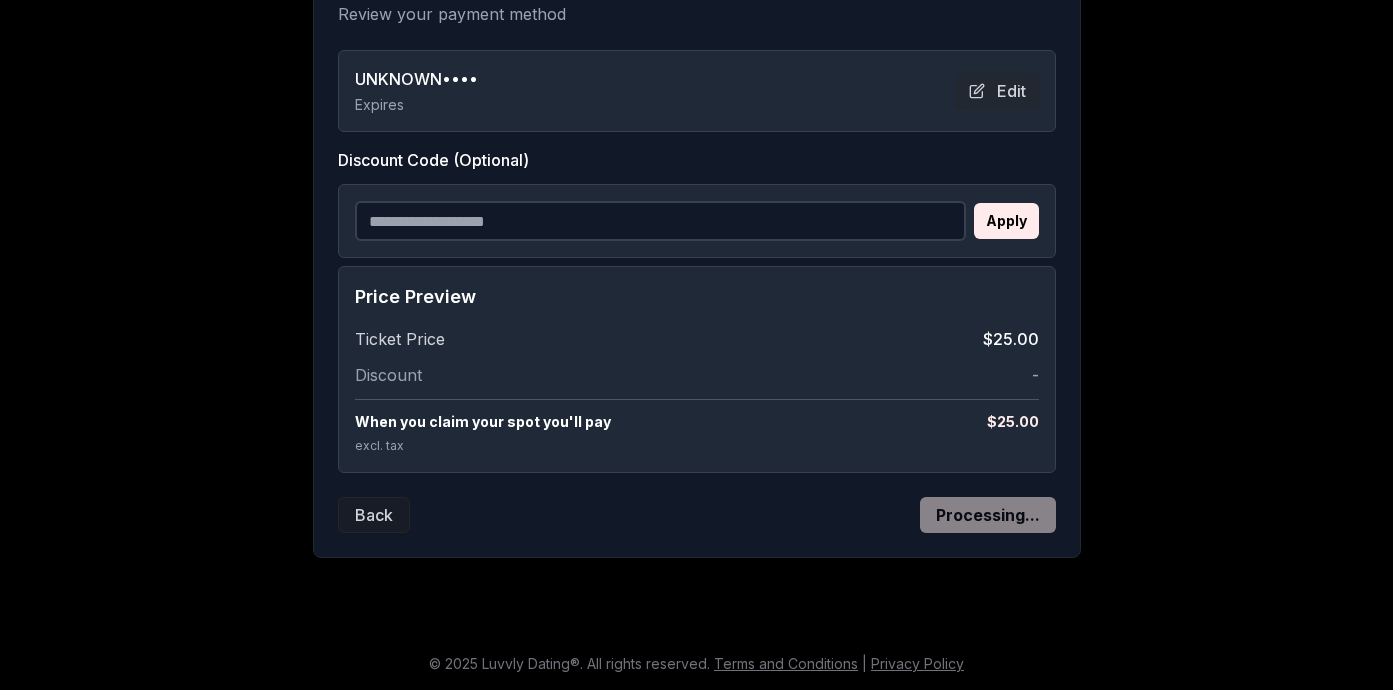 scroll, scrollTop: 161, scrollLeft: 0, axis: vertical 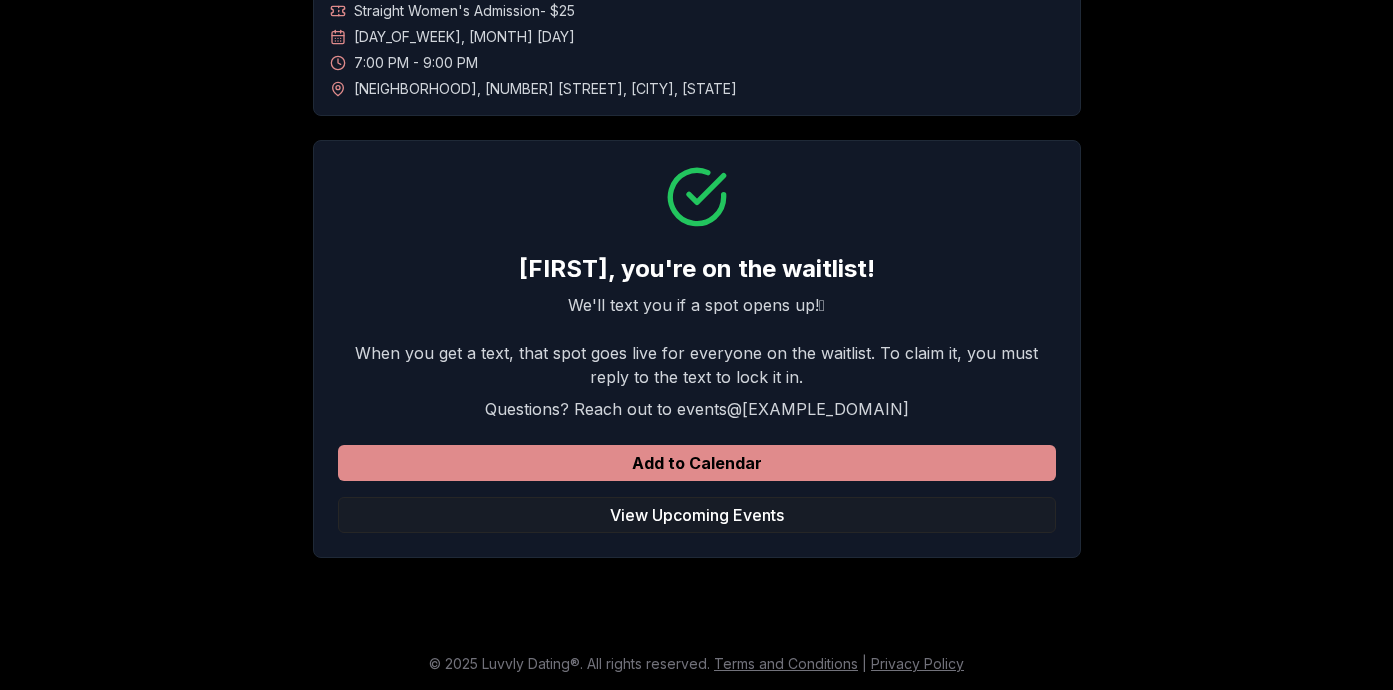 click on "Add to Calendar" at bounding box center [697, 463] 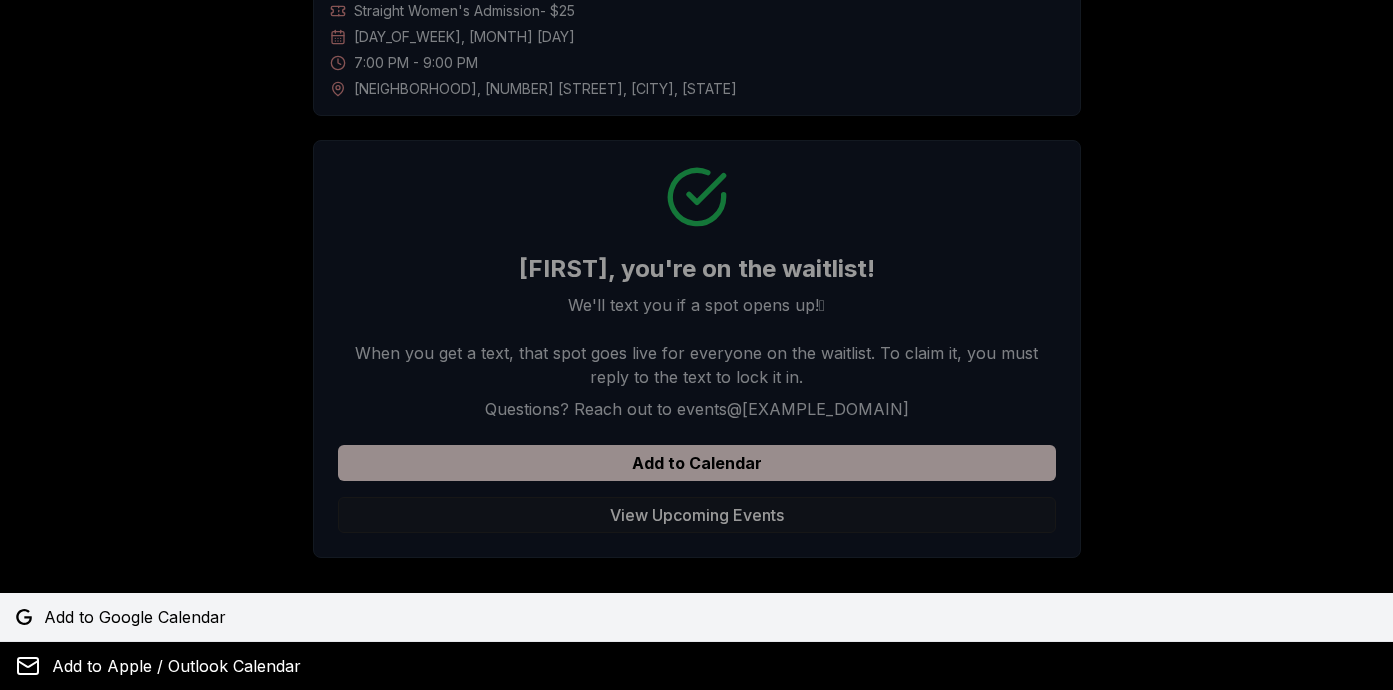click on "Add to Google Calendar" at bounding box center (135, 617) 